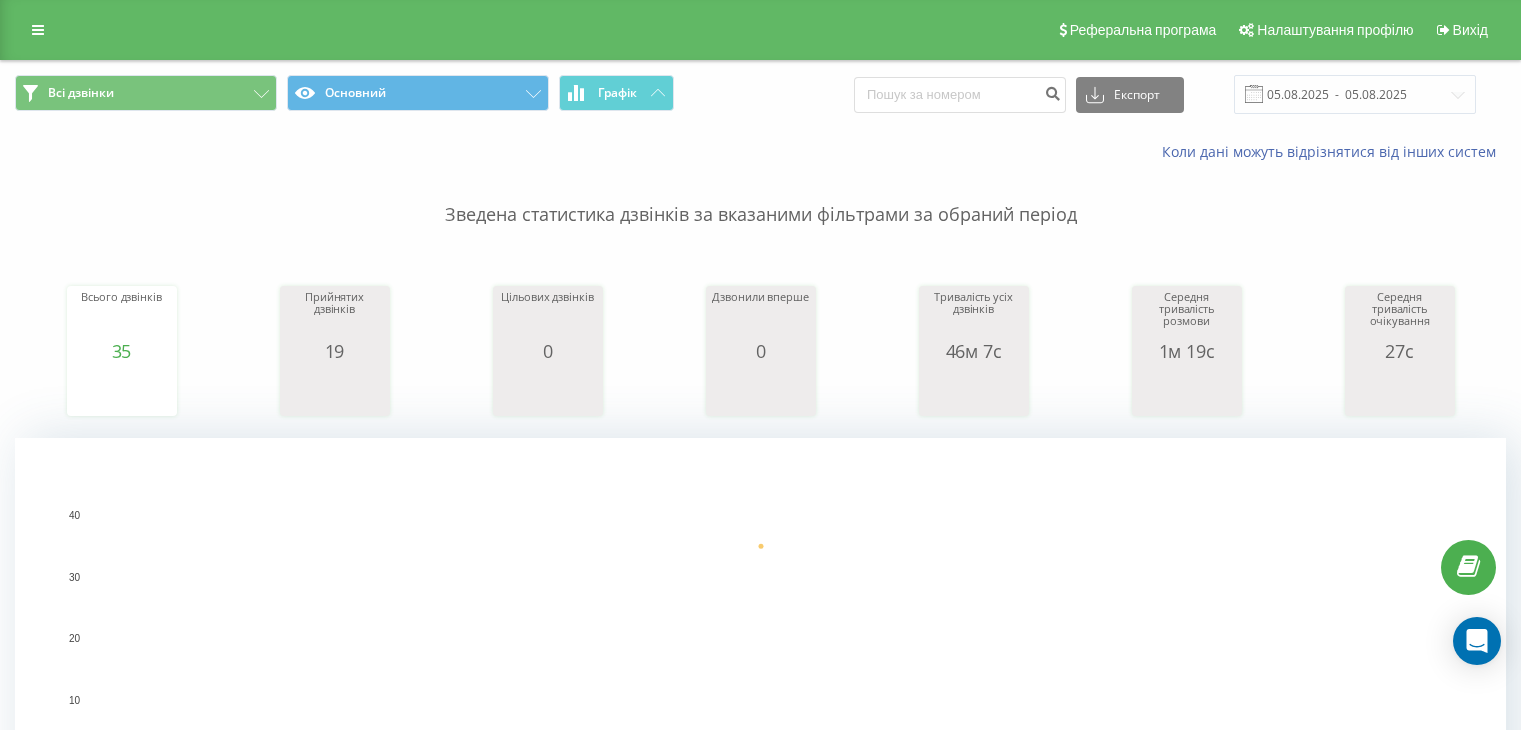 scroll, scrollTop: 0, scrollLeft: 0, axis: both 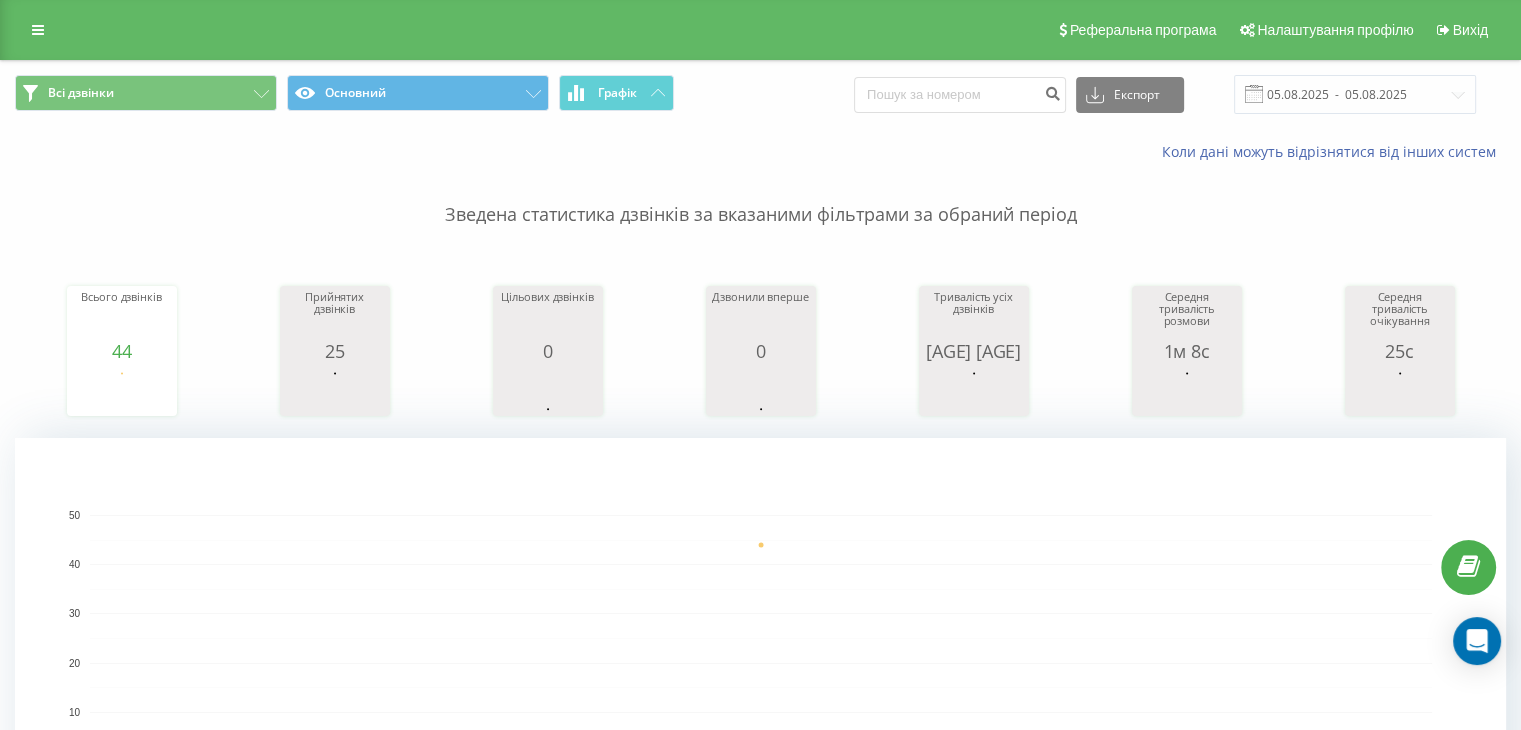 click on "Реферальна програма Налаштування профілю Вихід" at bounding box center [760, 30] 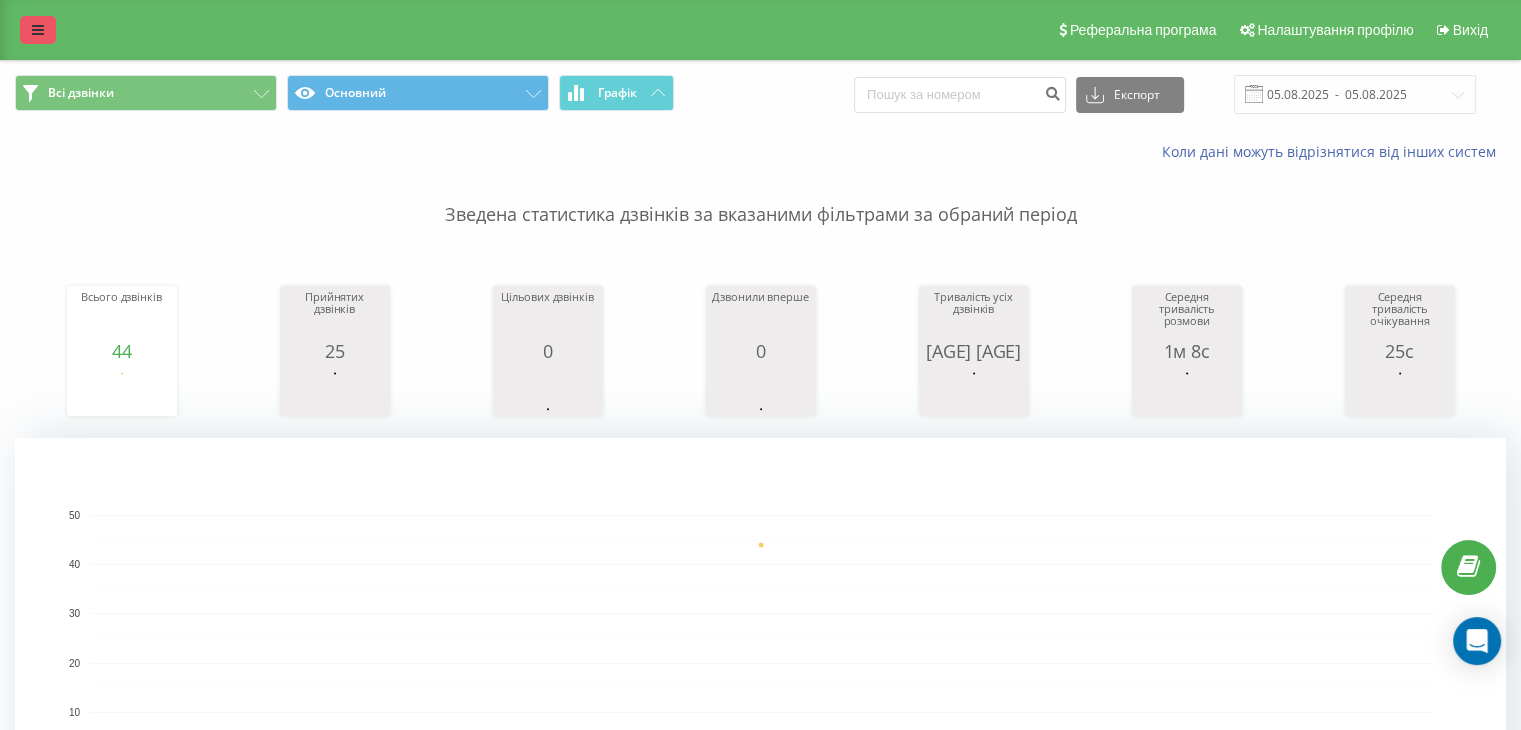 click at bounding box center (38, 30) 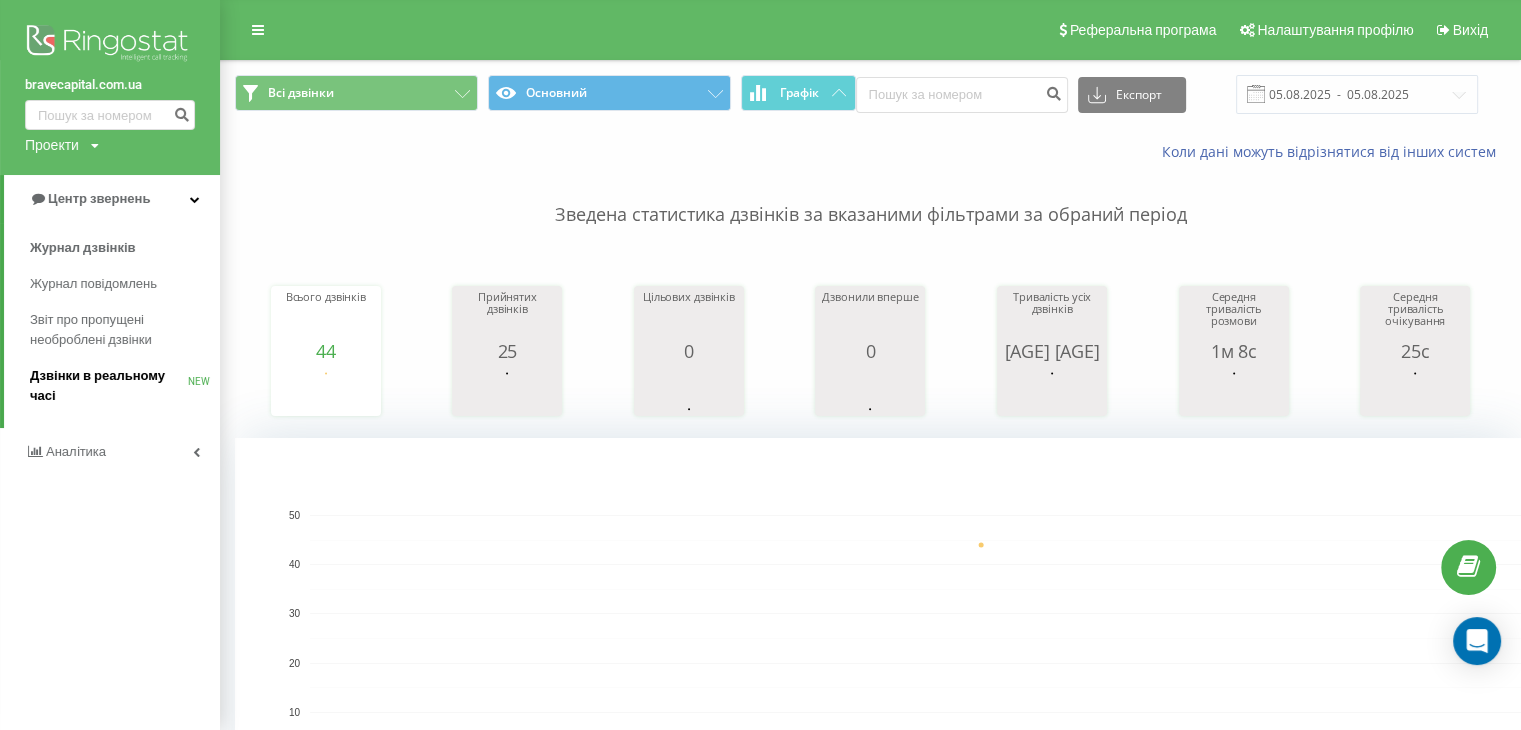 click on "Дзвінки в реальному часі" at bounding box center (109, 386) 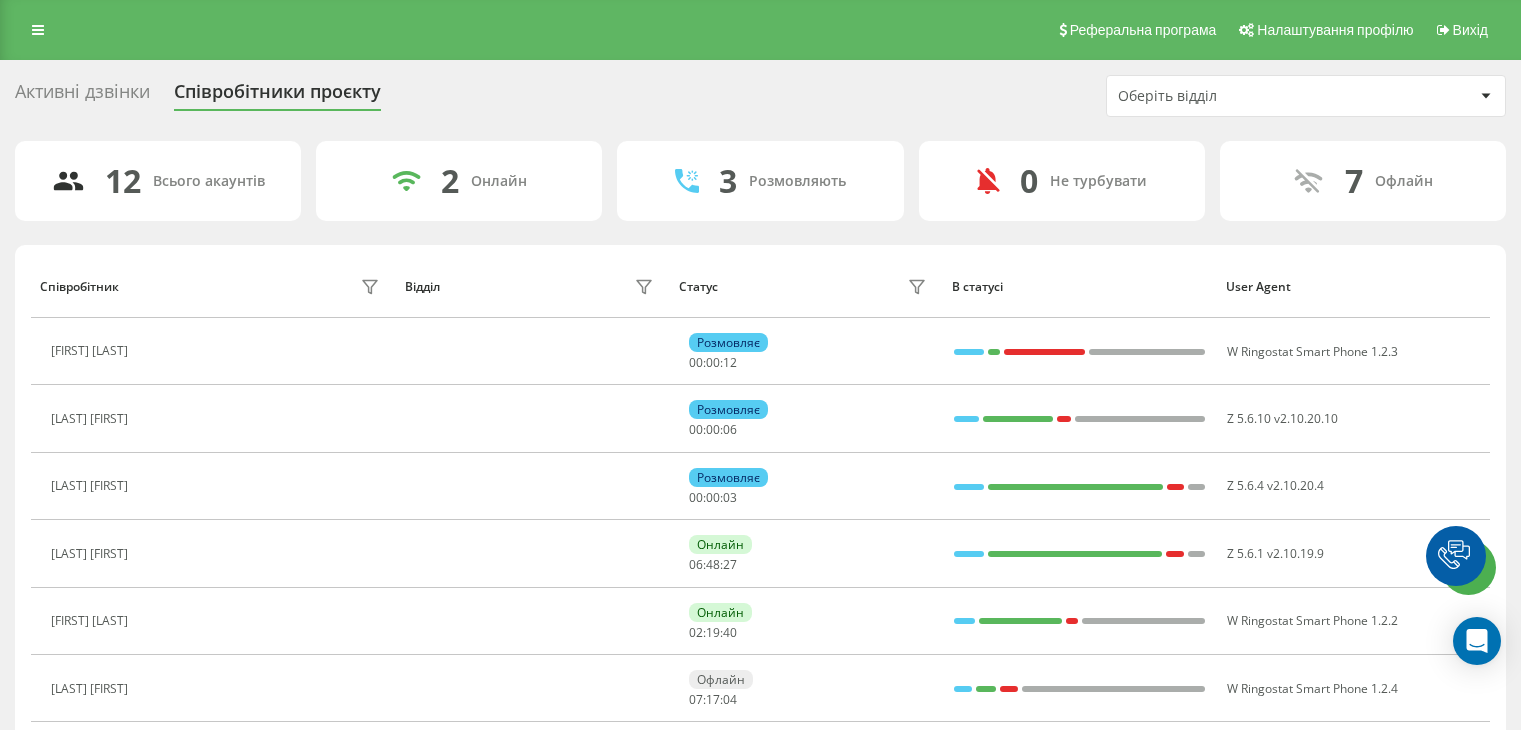 scroll, scrollTop: 0, scrollLeft: 0, axis: both 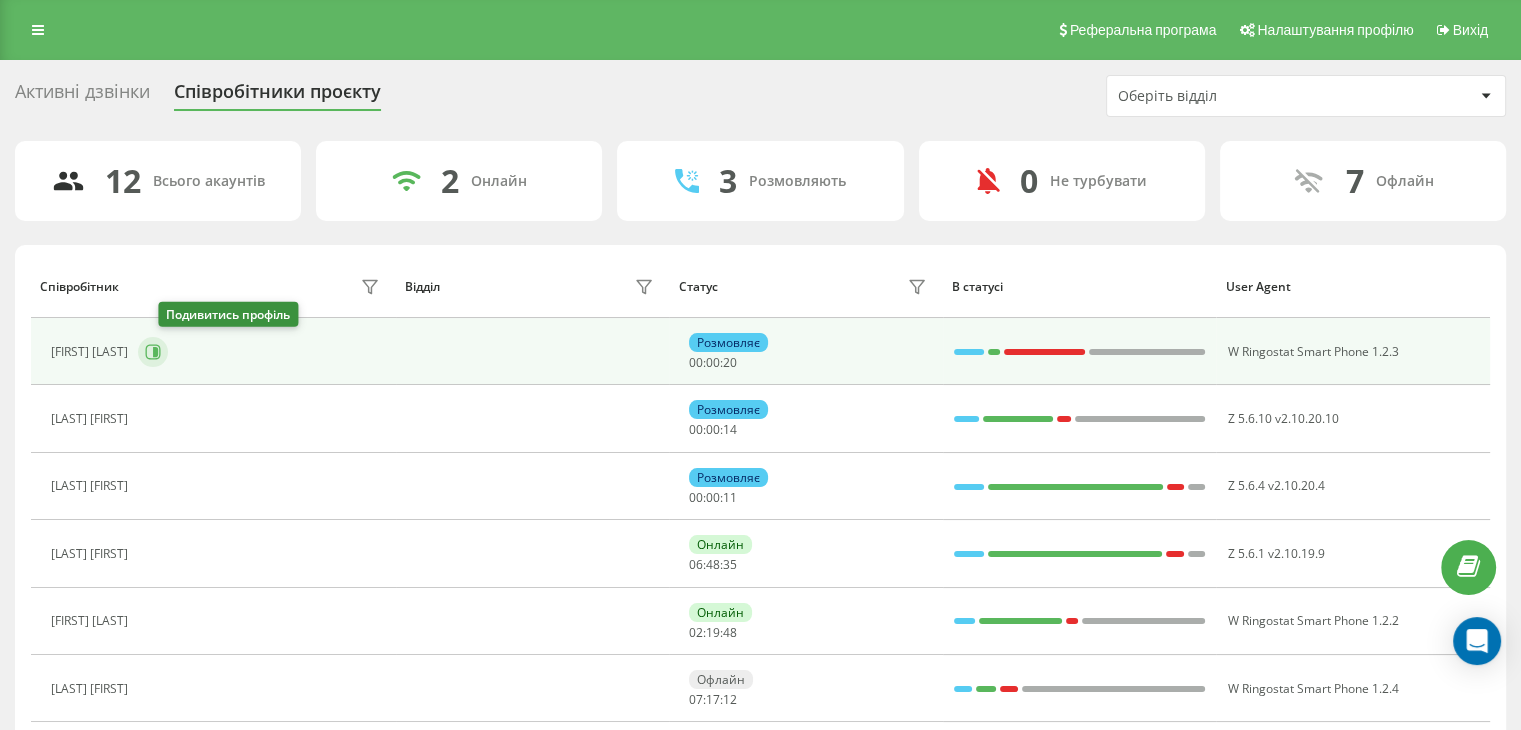 click at bounding box center (153, 352) 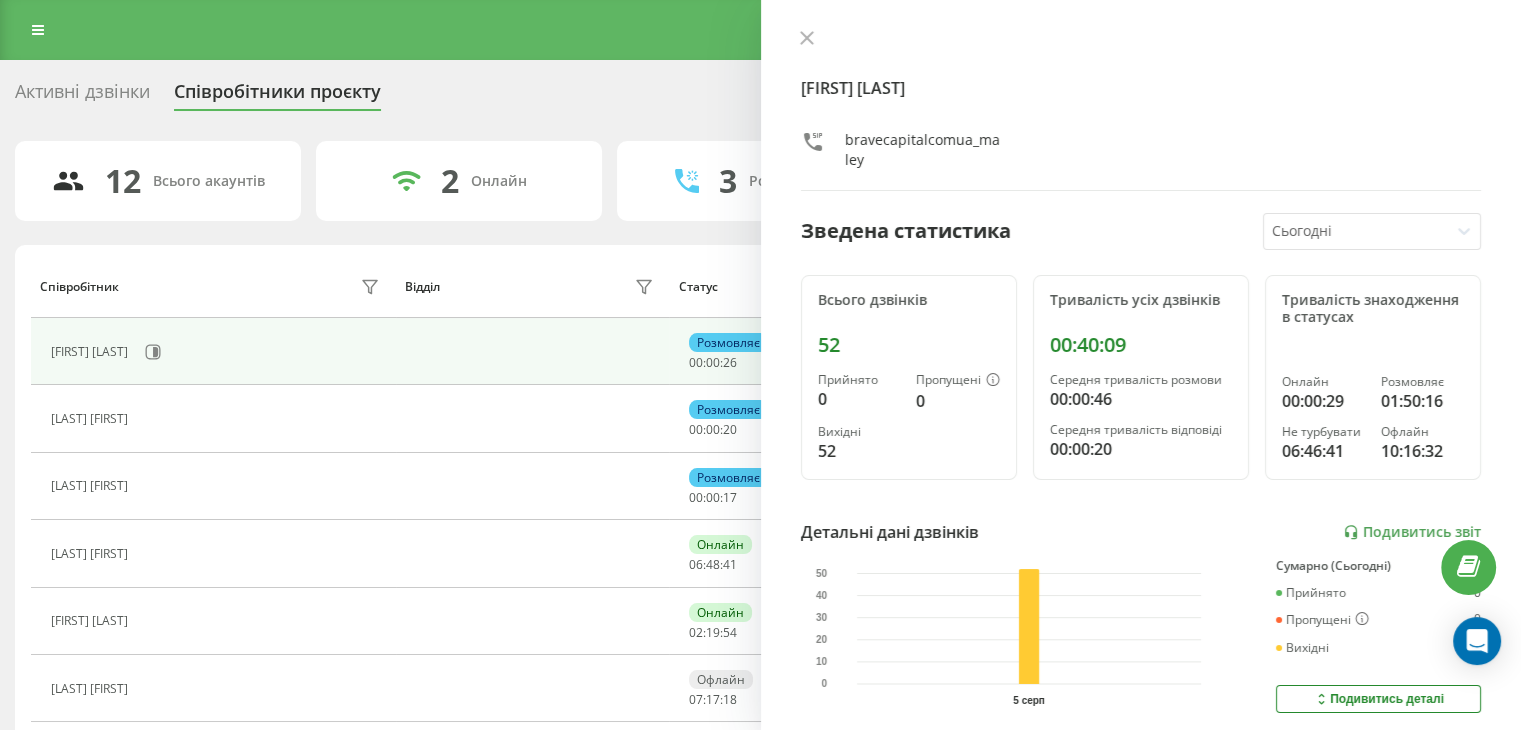 click on "Активні дзвінки Співробітники проєкту Оберіть відділ" at bounding box center [760, 96] 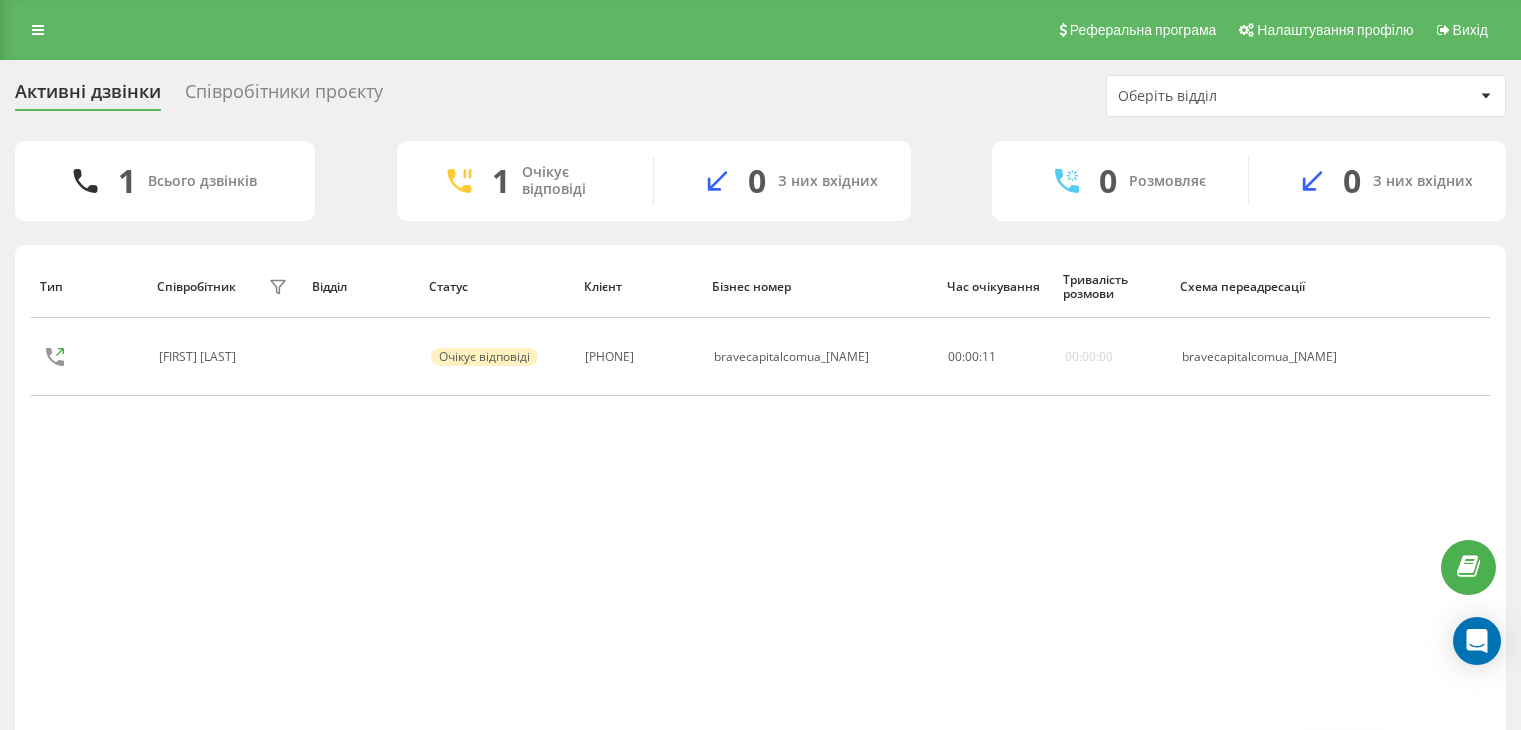 scroll, scrollTop: 0, scrollLeft: 0, axis: both 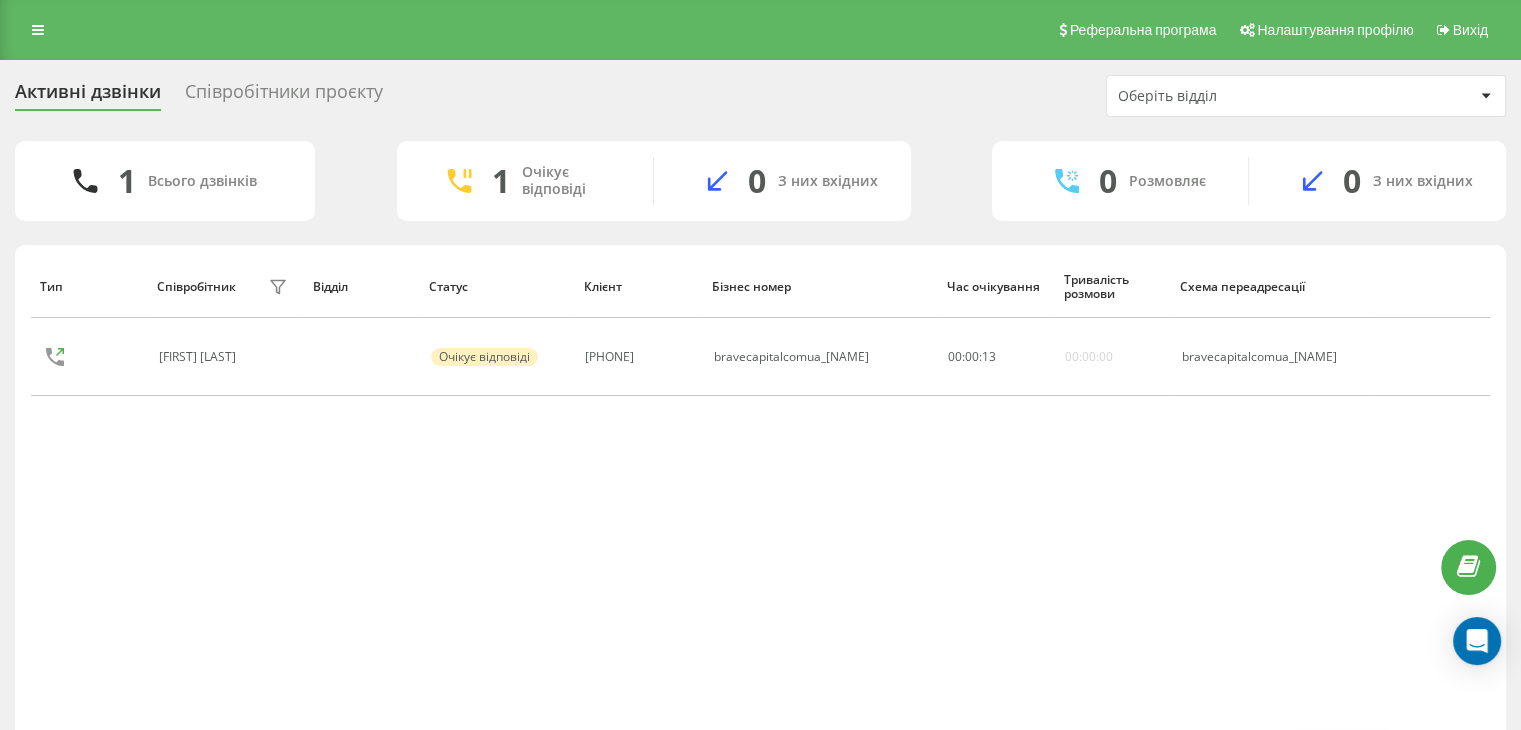 click on "Співробітники проєкту" at bounding box center [284, 96] 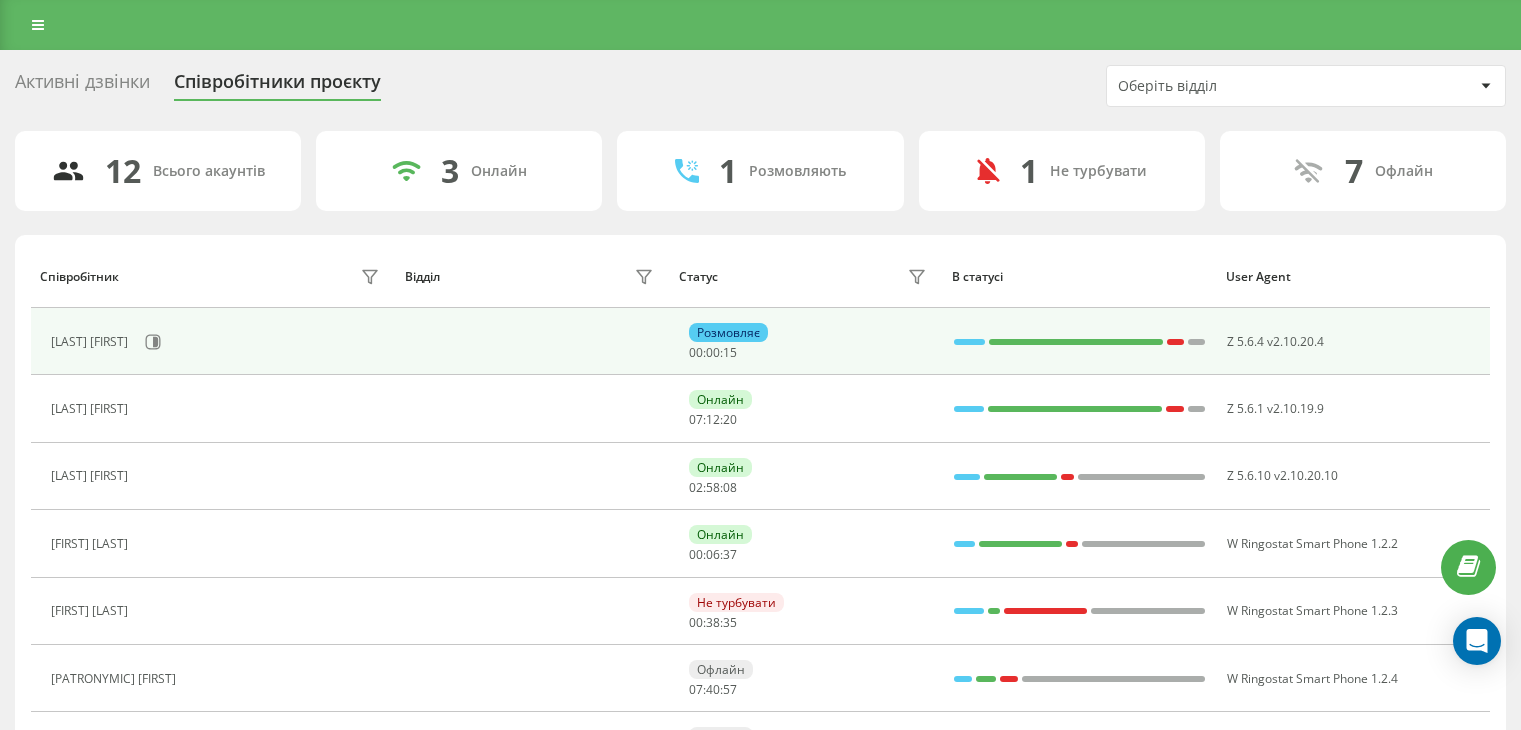 scroll, scrollTop: 0, scrollLeft: 0, axis: both 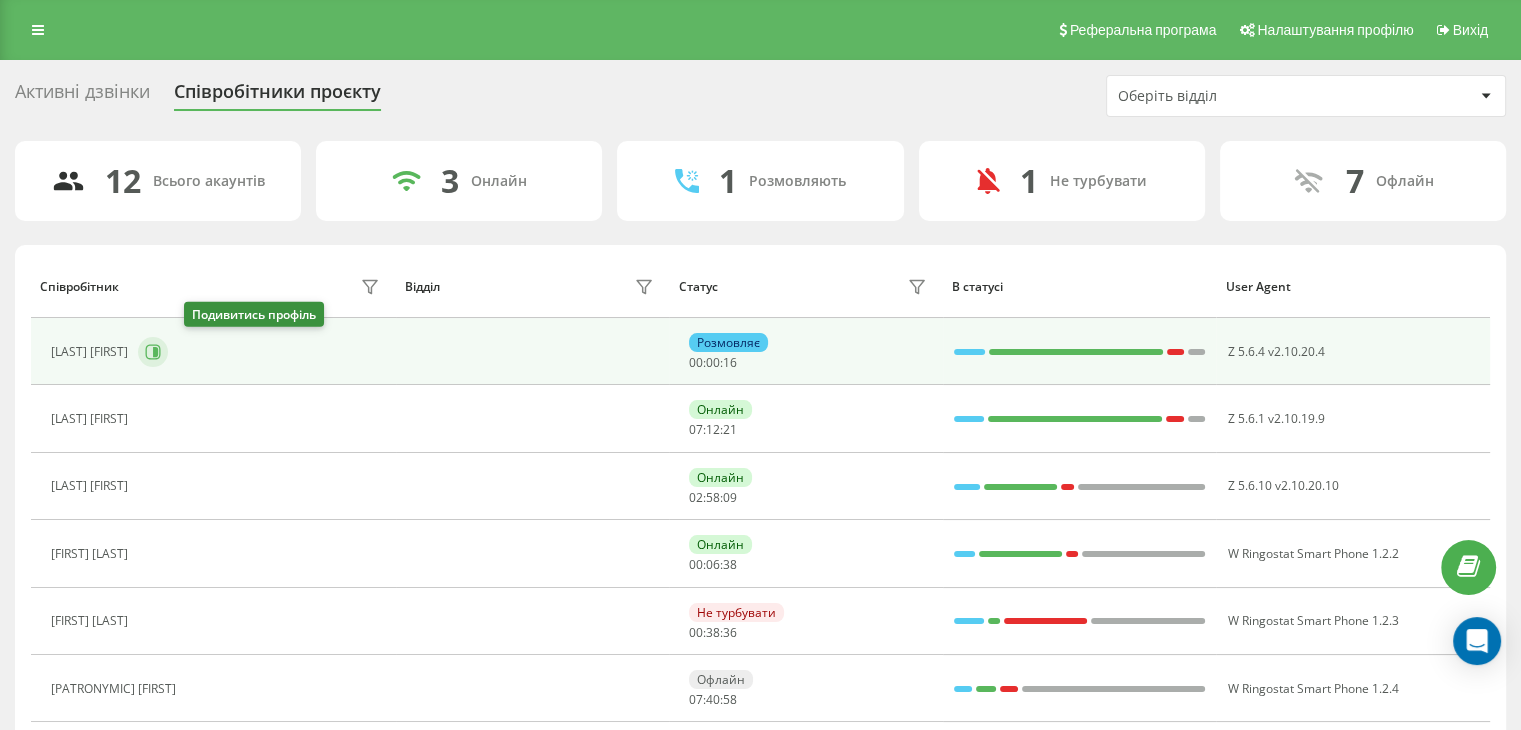 click at bounding box center [153, 352] 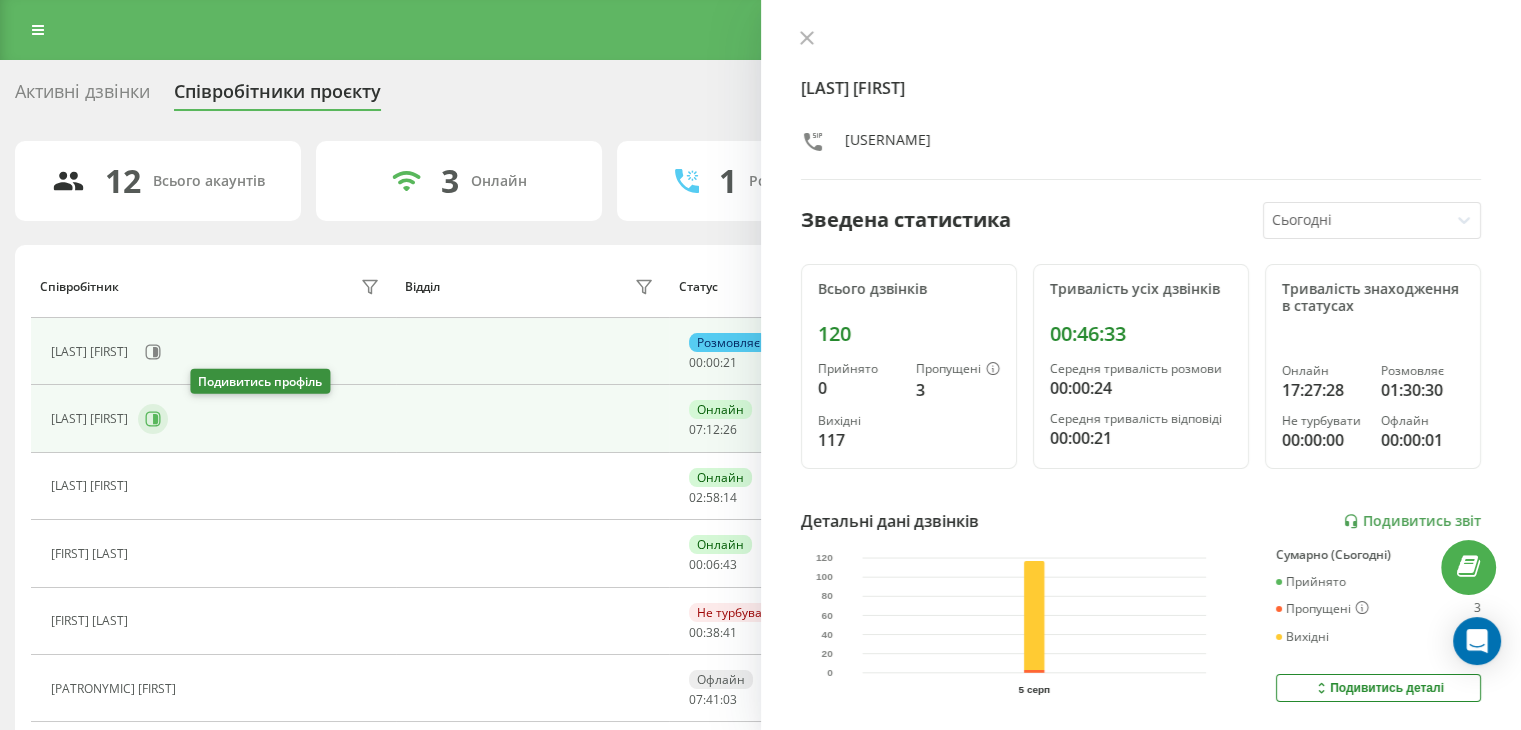 click 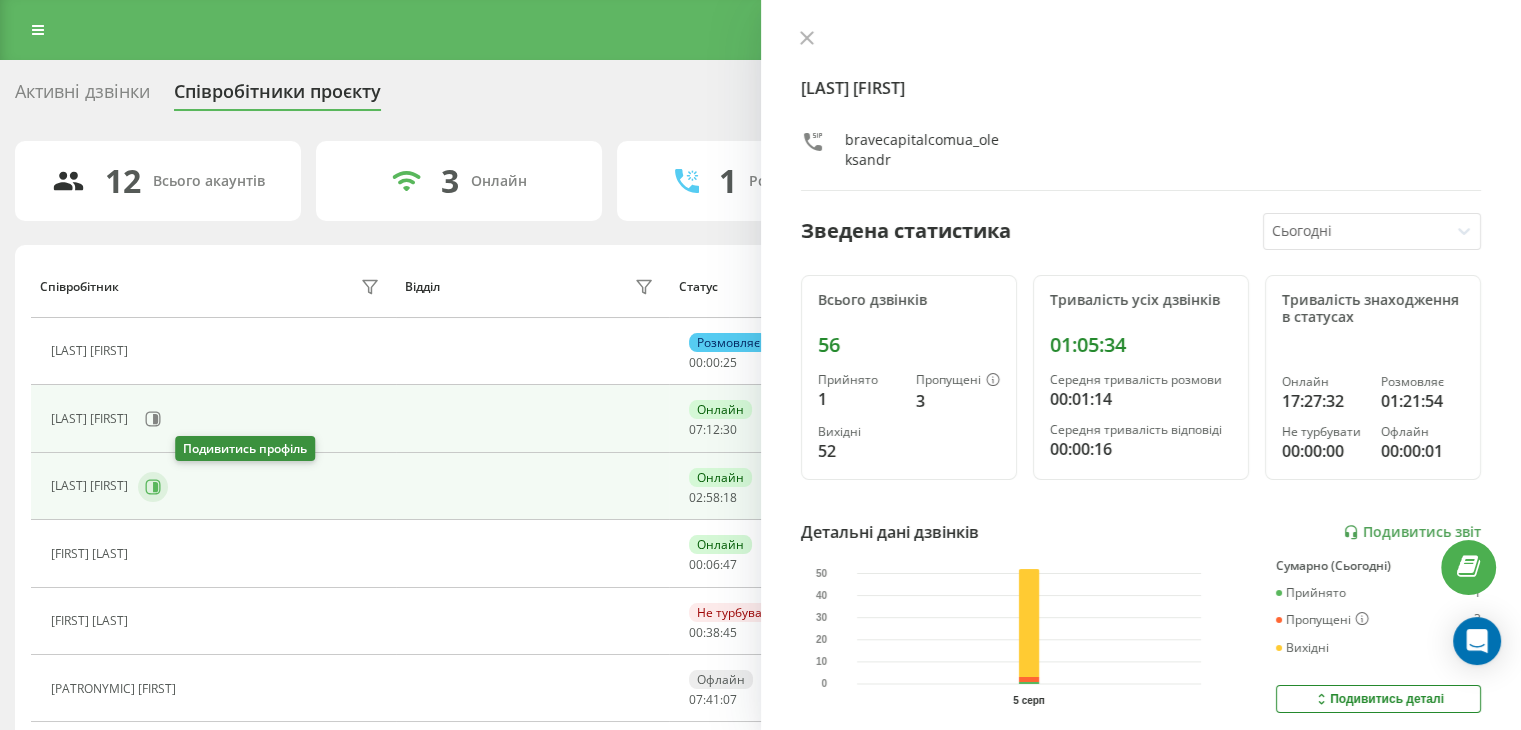 click 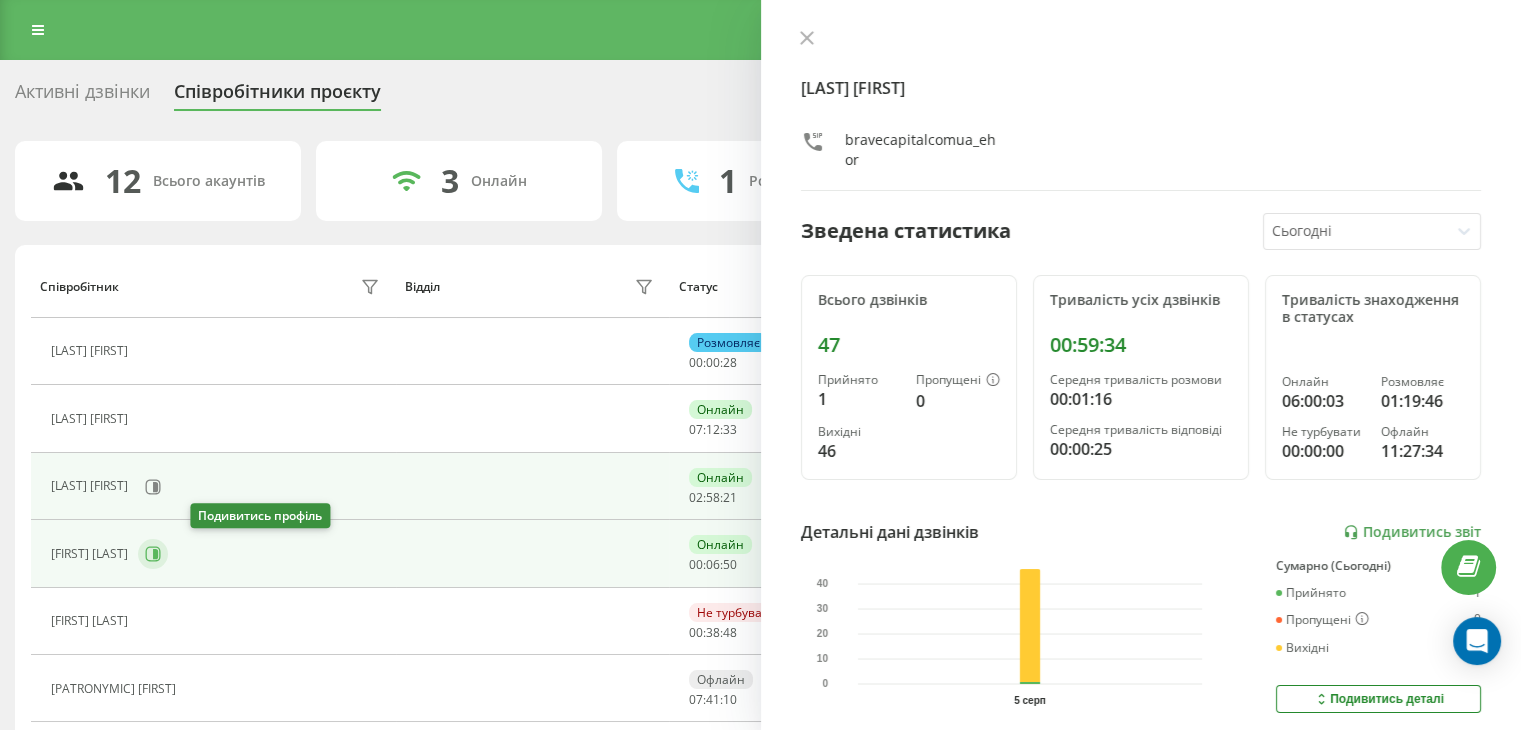 click at bounding box center (153, 554) 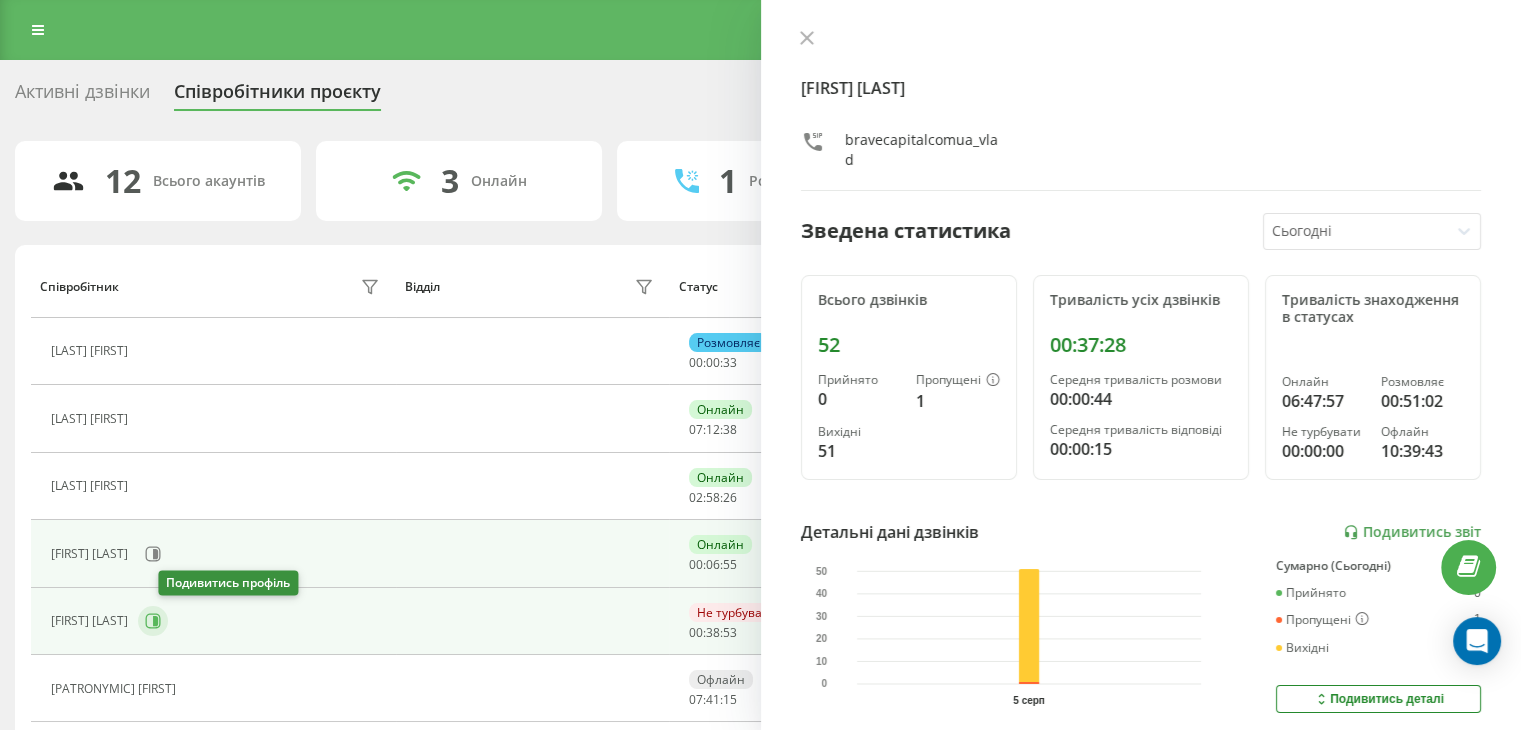 click at bounding box center [153, 621] 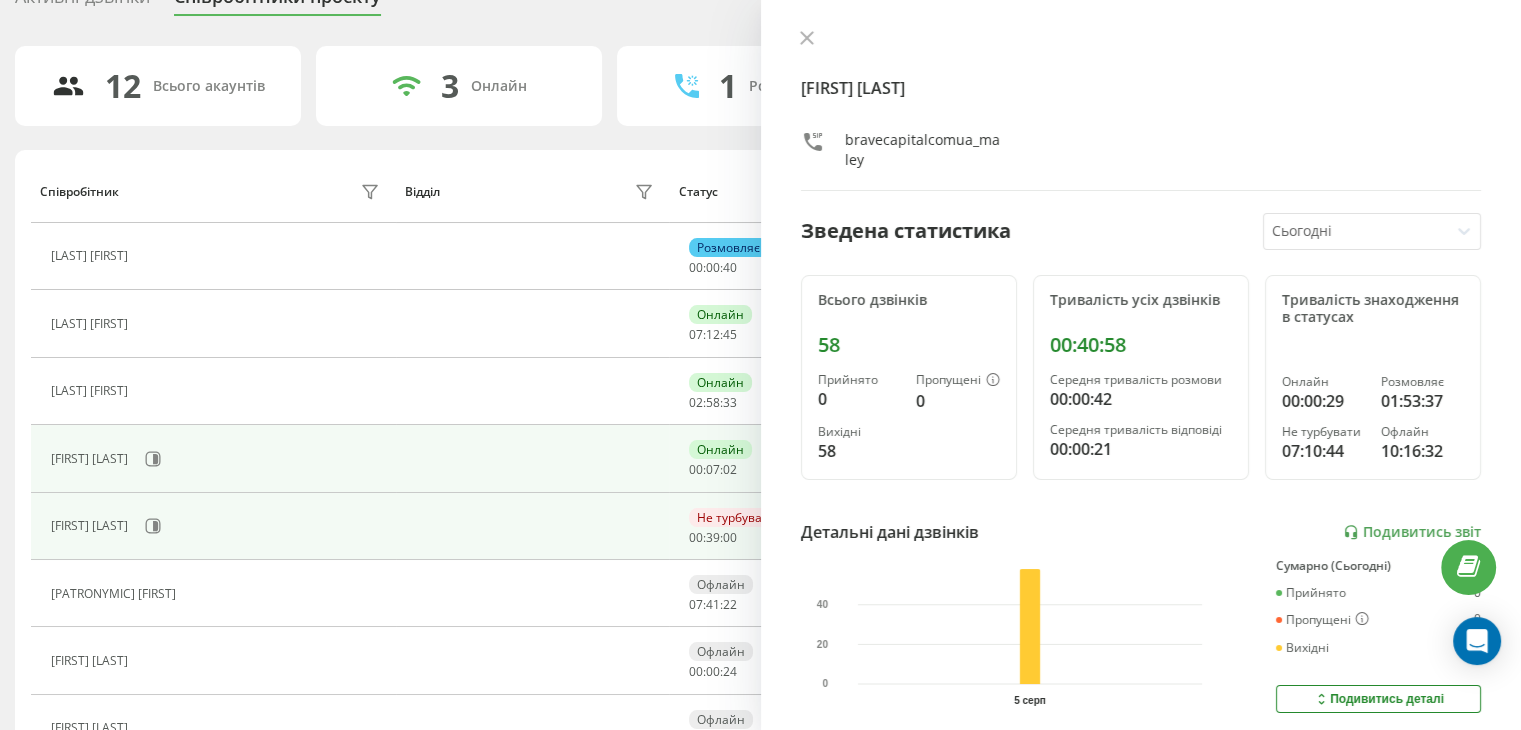 scroll, scrollTop: 100, scrollLeft: 0, axis: vertical 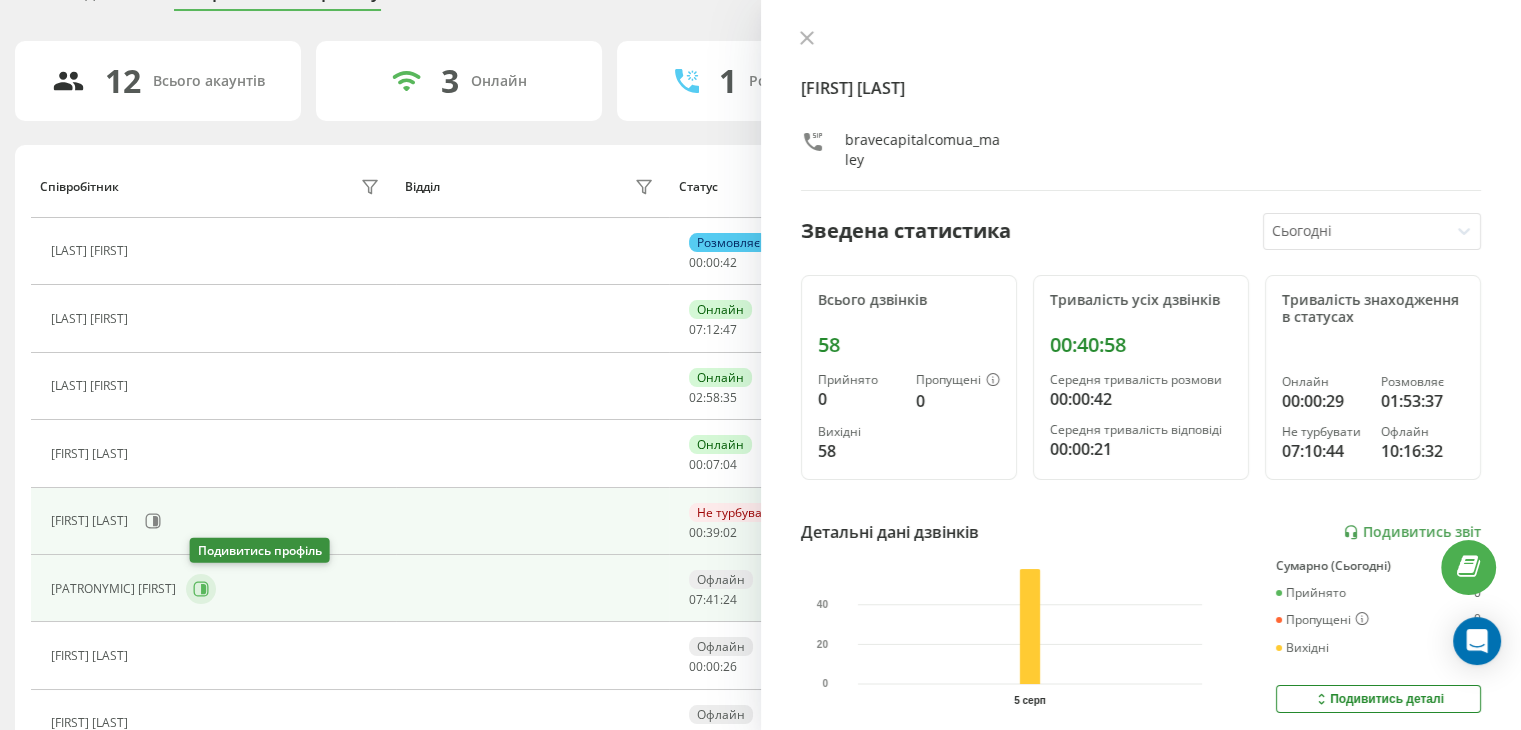 click at bounding box center [201, 589] 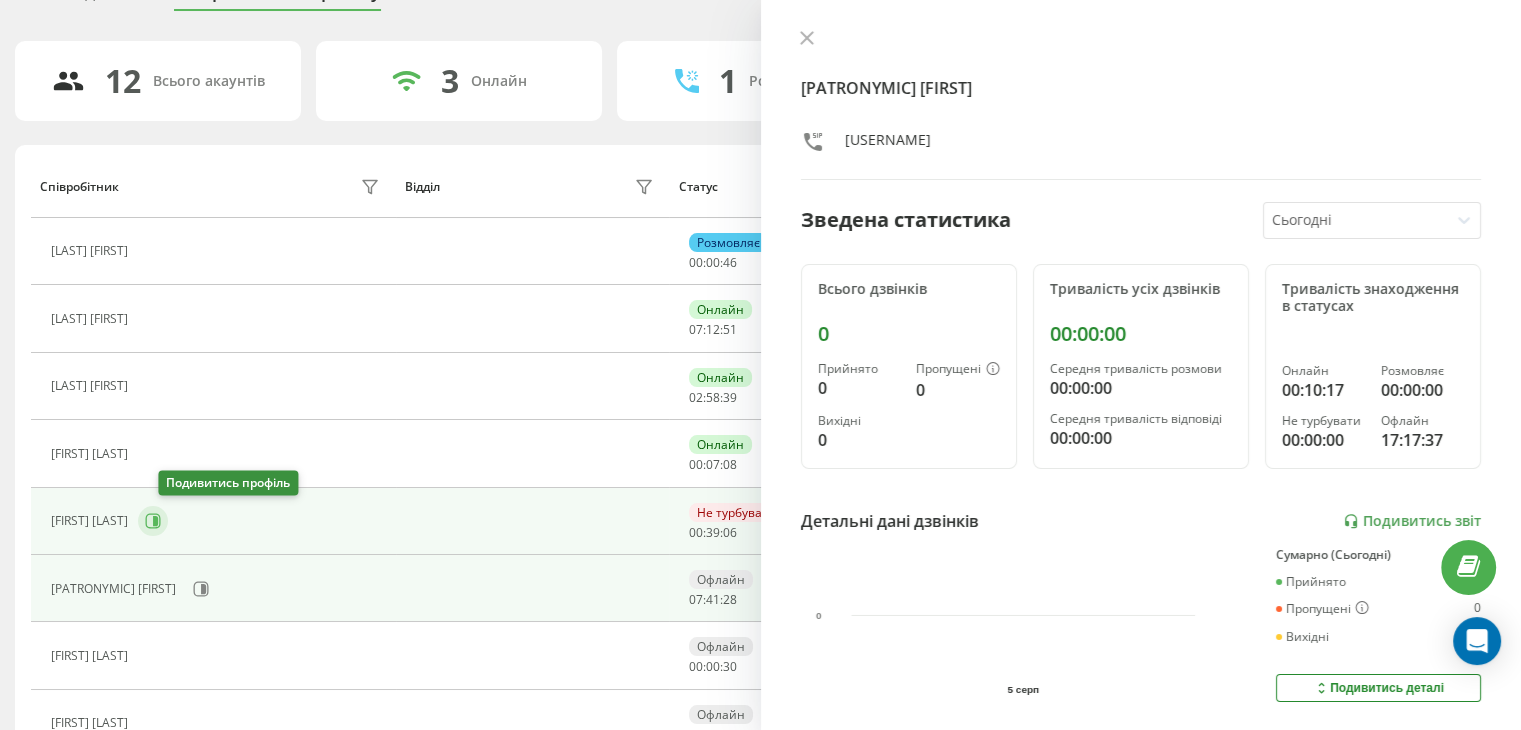 click 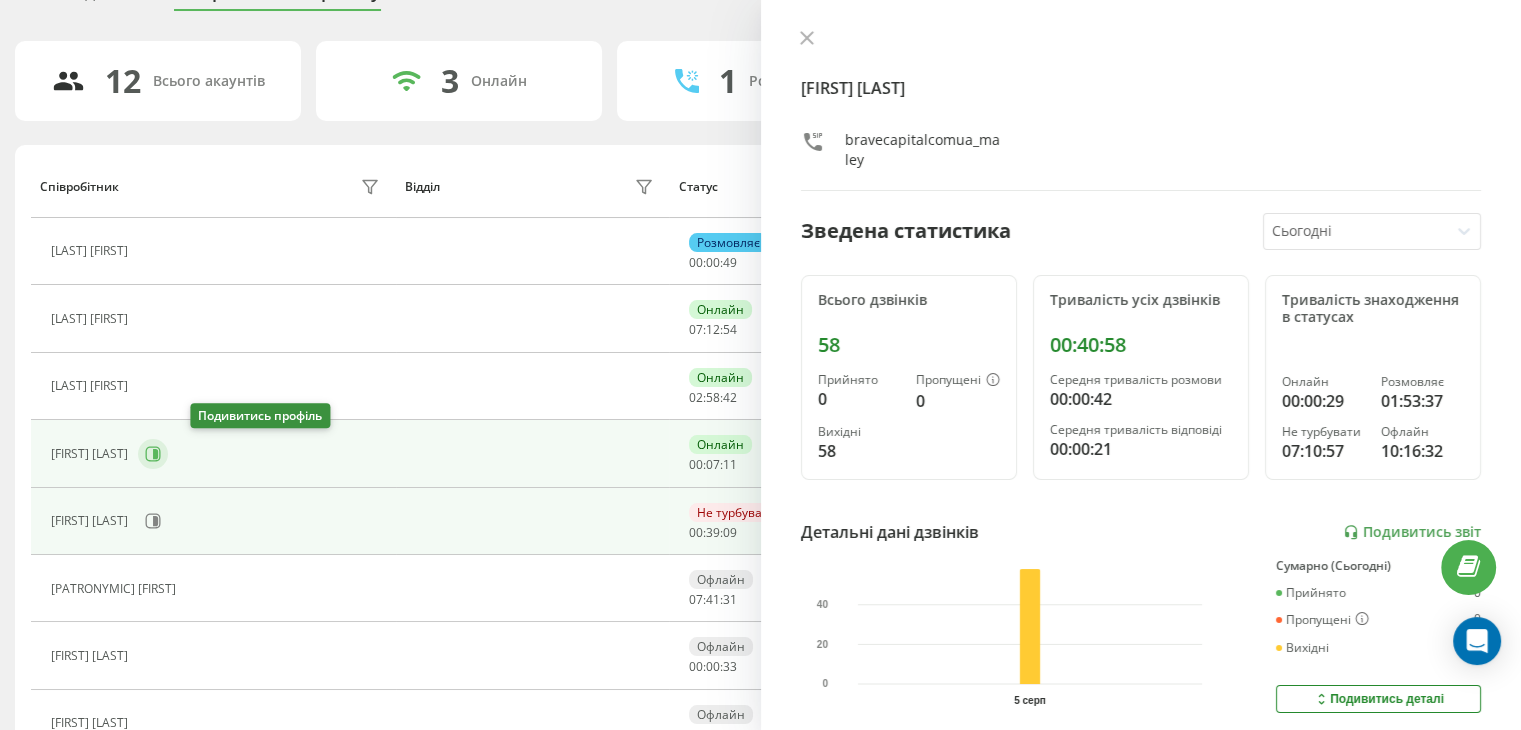 click at bounding box center [153, 454] 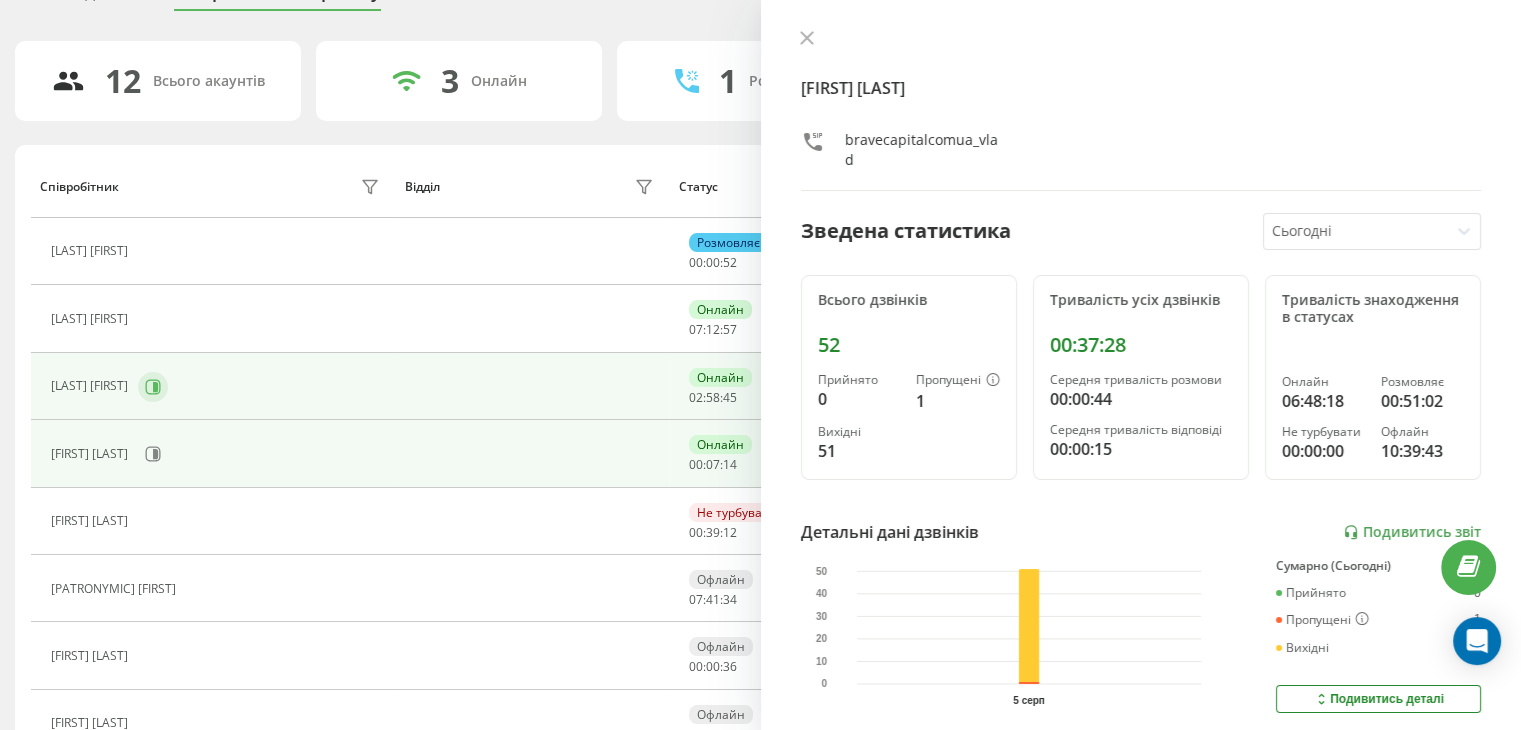 click at bounding box center (153, 387) 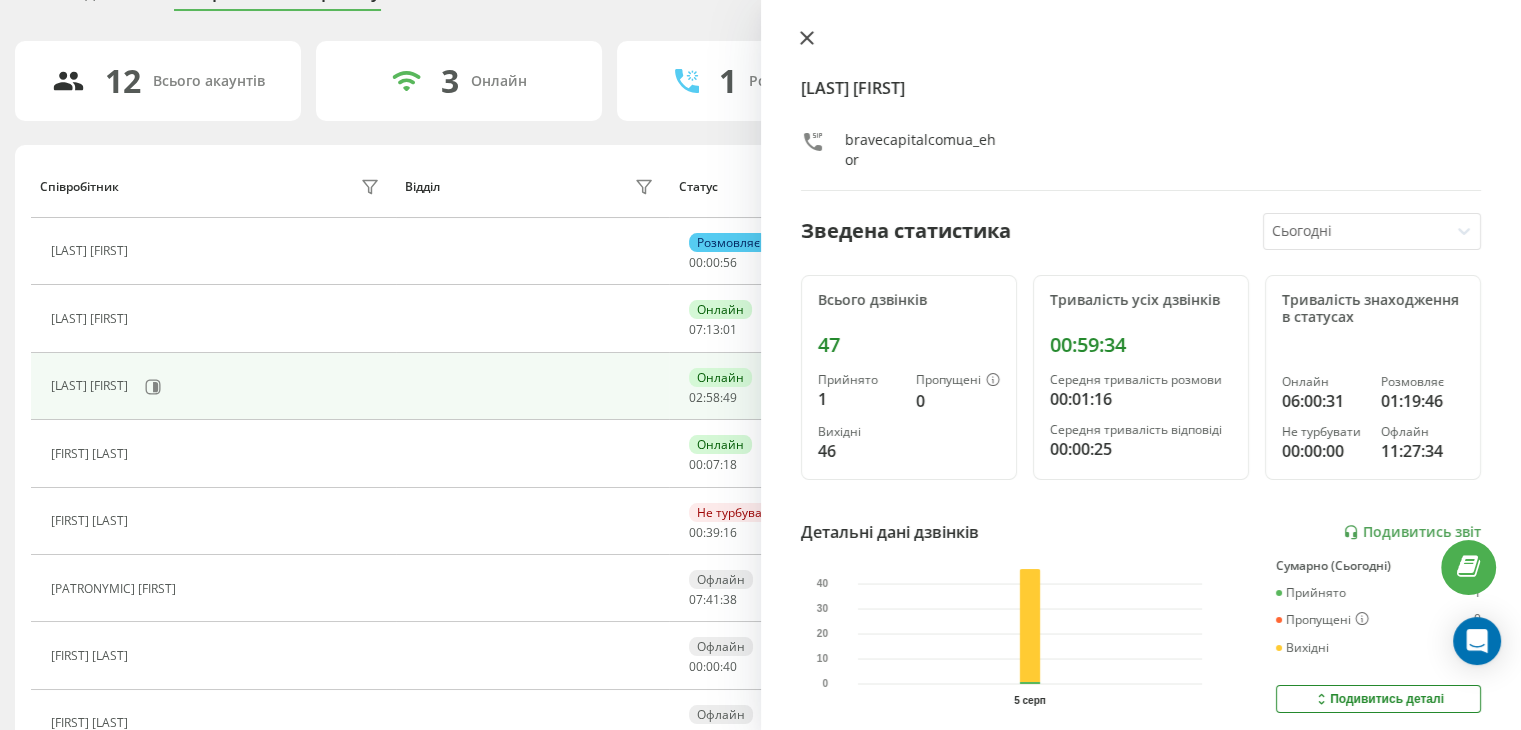 click at bounding box center [807, 39] 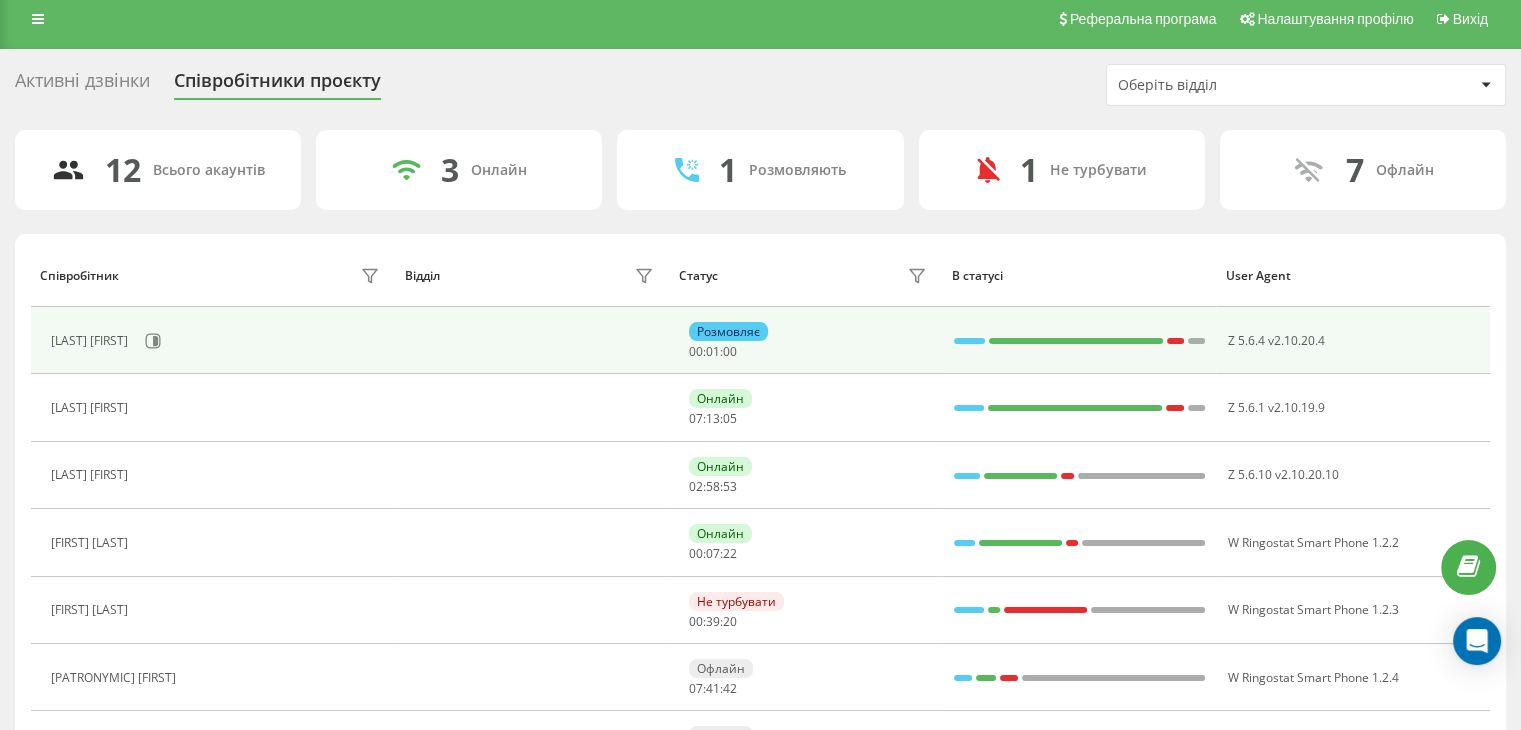scroll, scrollTop: 0, scrollLeft: 0, axis: both 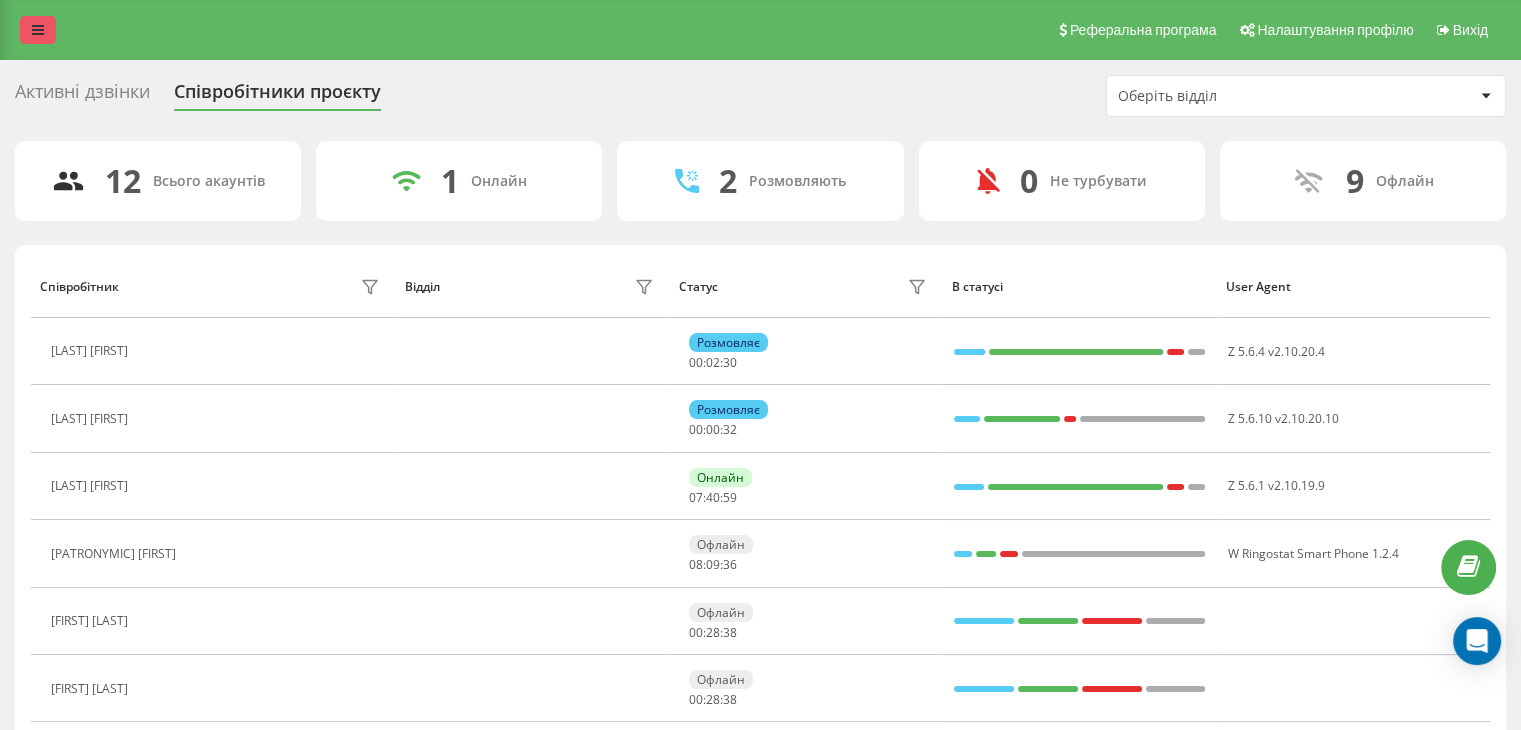 click at bounding box center (38, 30) 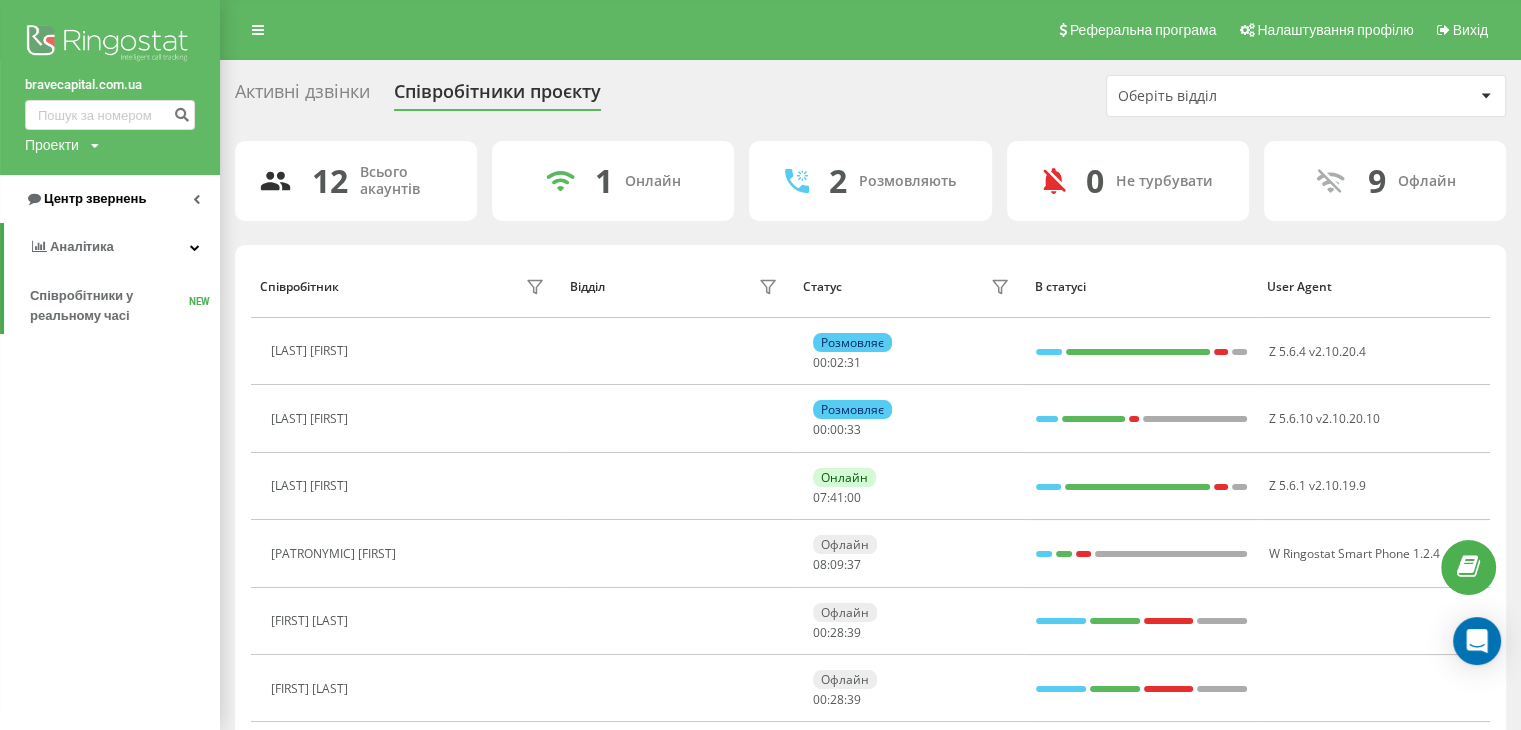 click on "Центр звернень" at bounding box center [95, 198] 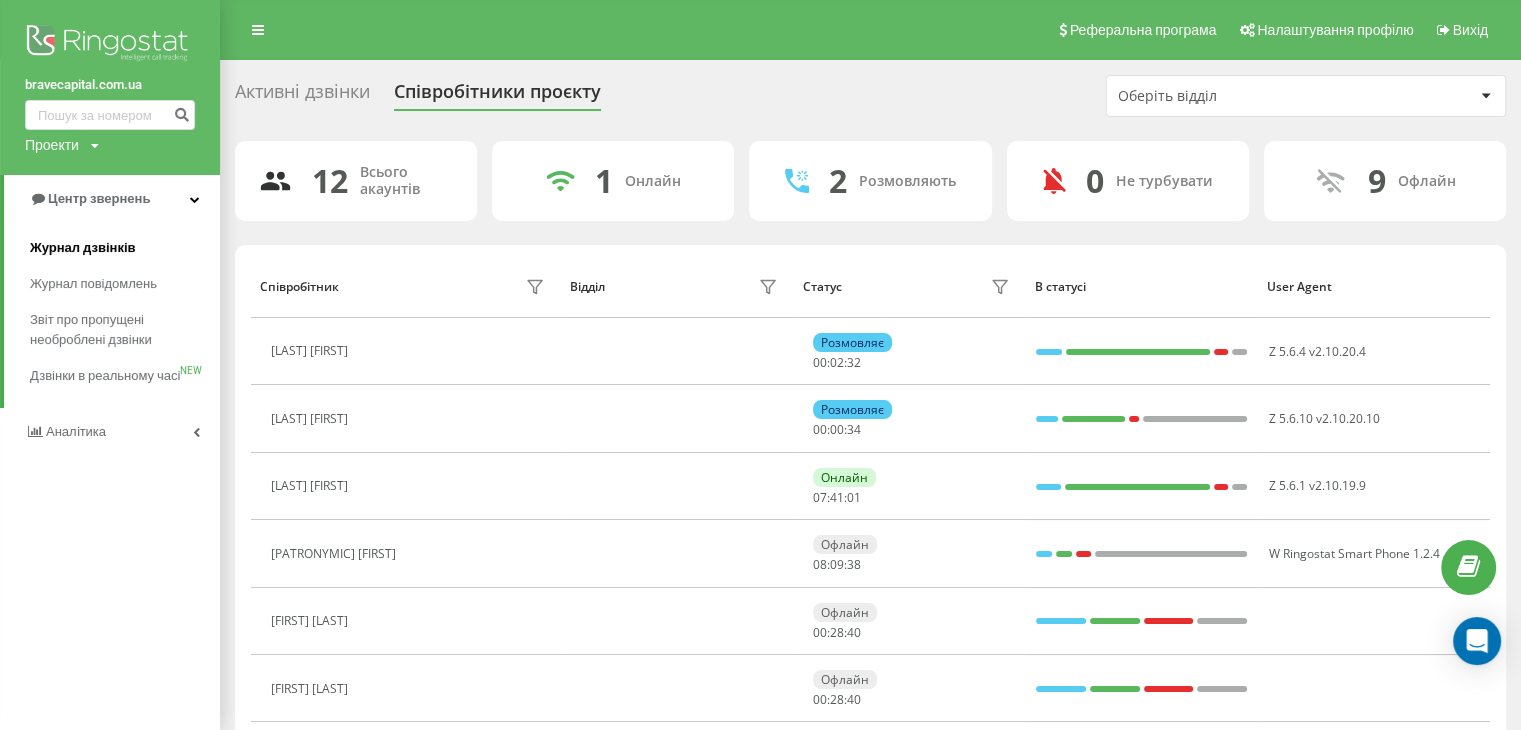 click on "Журнал дзвінків" at bounding box center [125, 248] 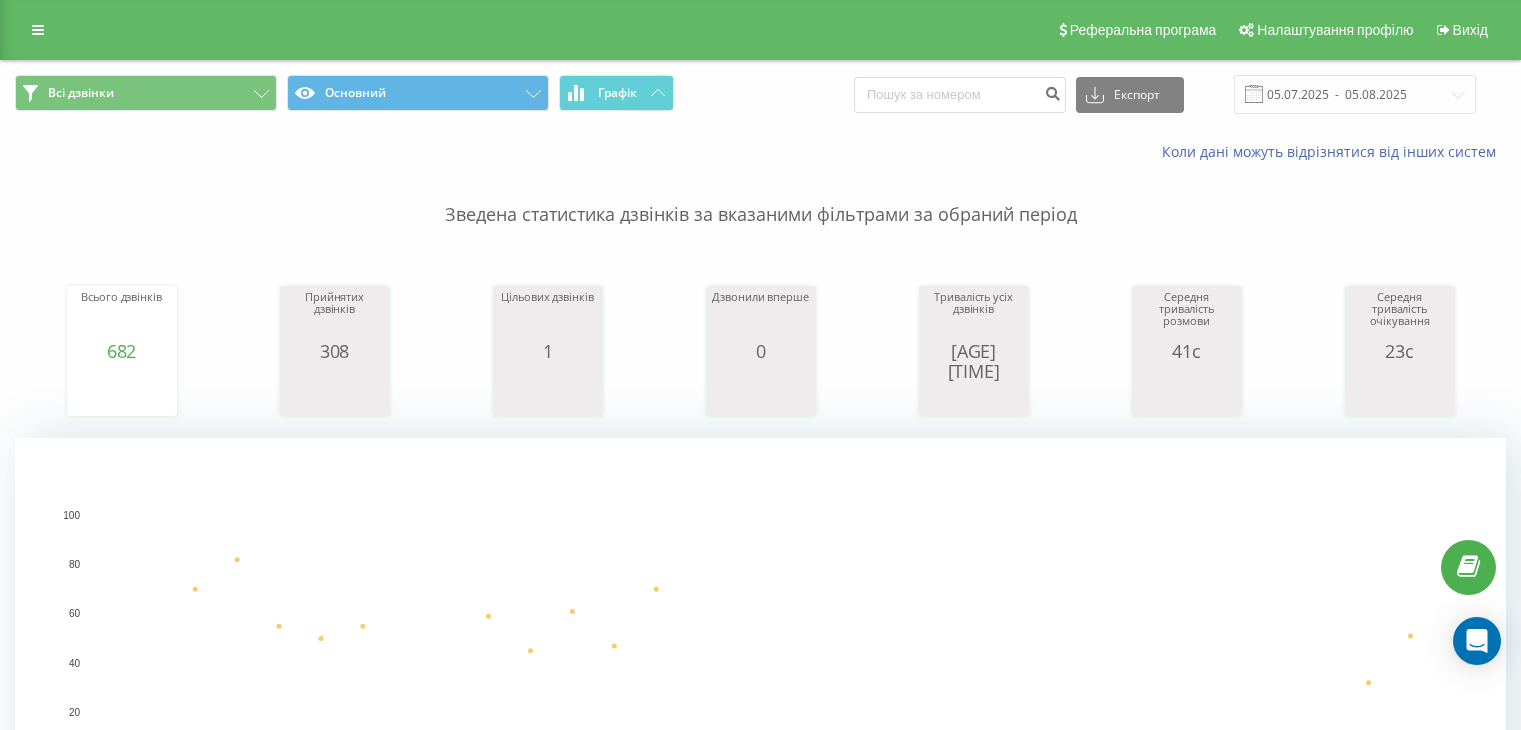 scroll, scrollTop: 0, scrollLeft: 0, axis: both 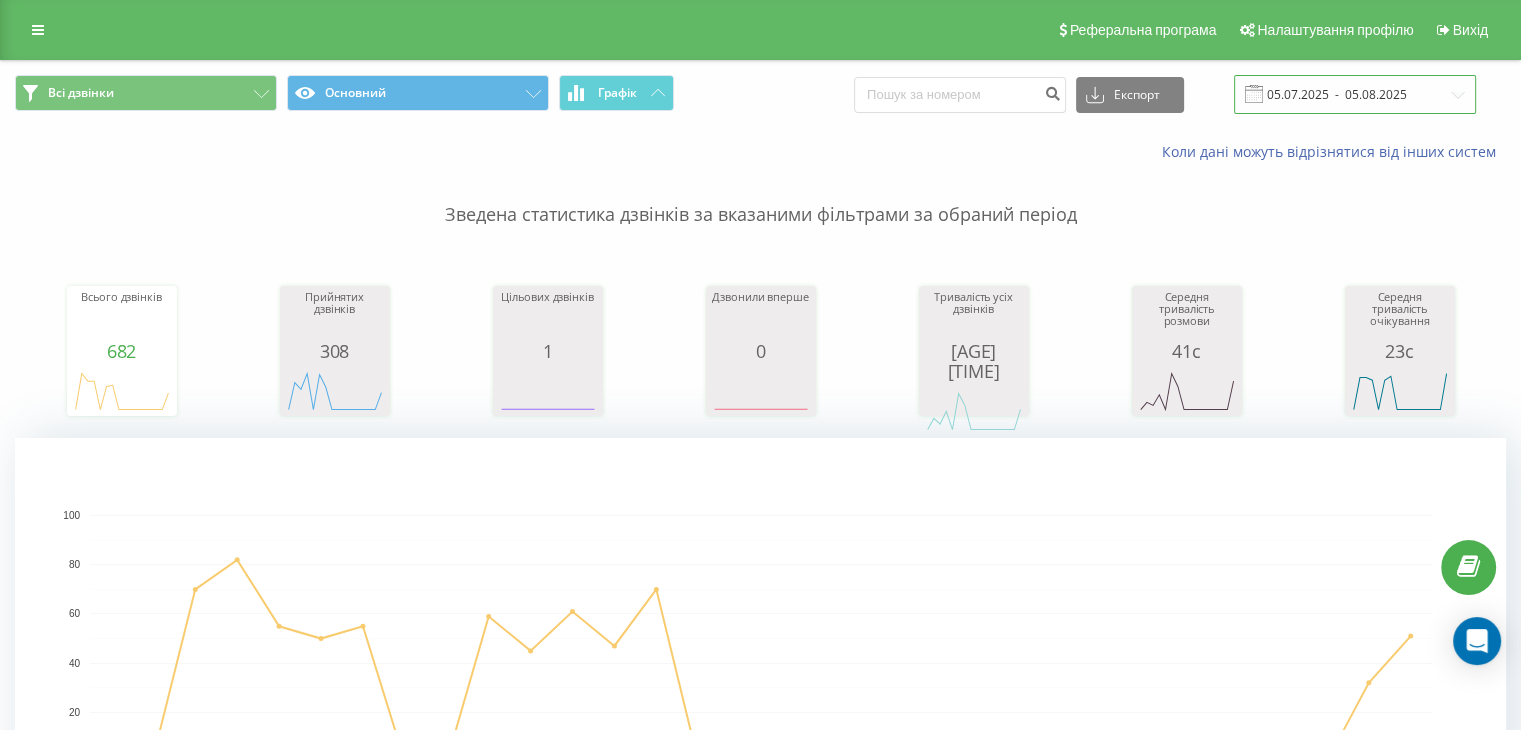 click on "05.07.2025  -  05.08.2025" at bounding box center [1355, 94] 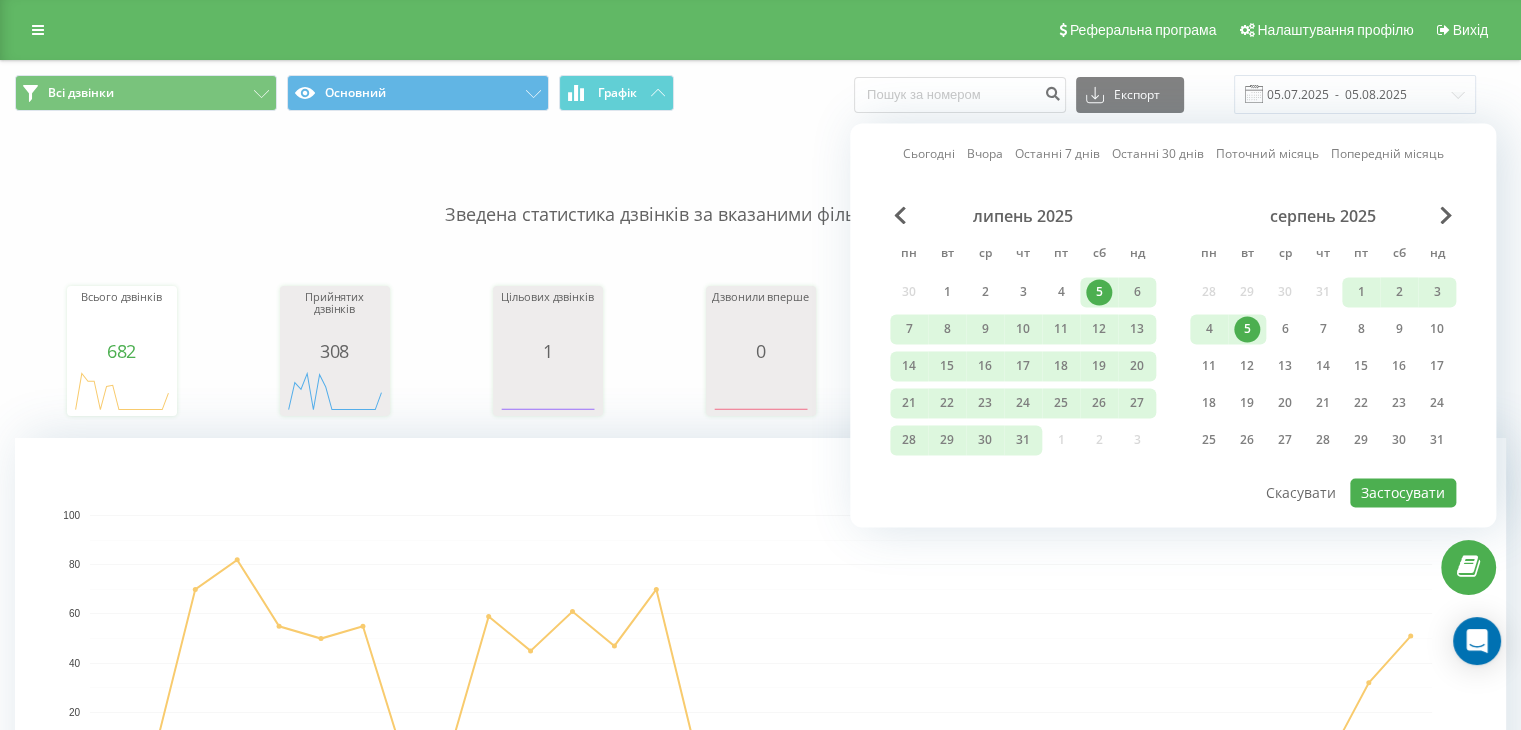 click on "Сьогодні" at bounding box center [929, 154] 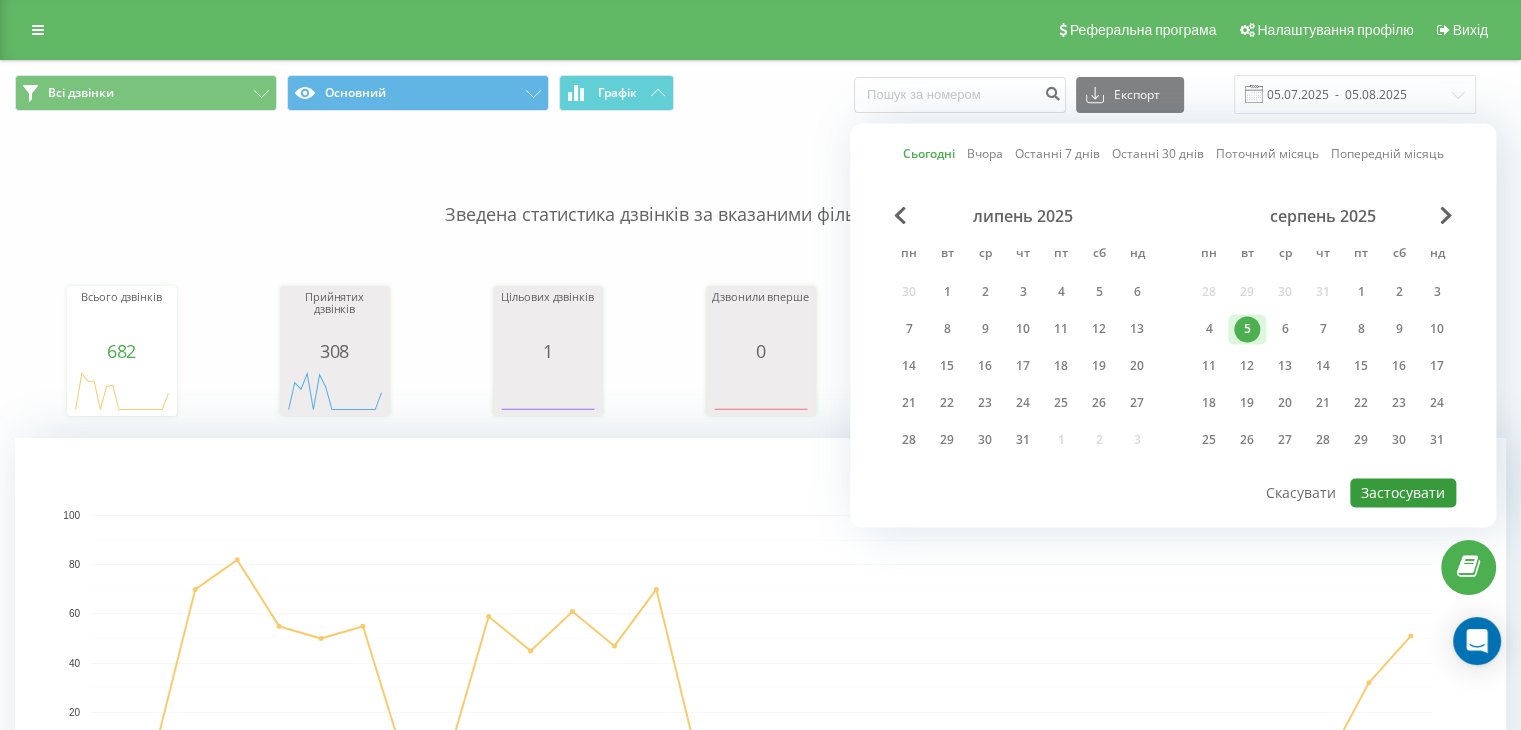 click on "Застосувати" at bounding box center (1403, 492) 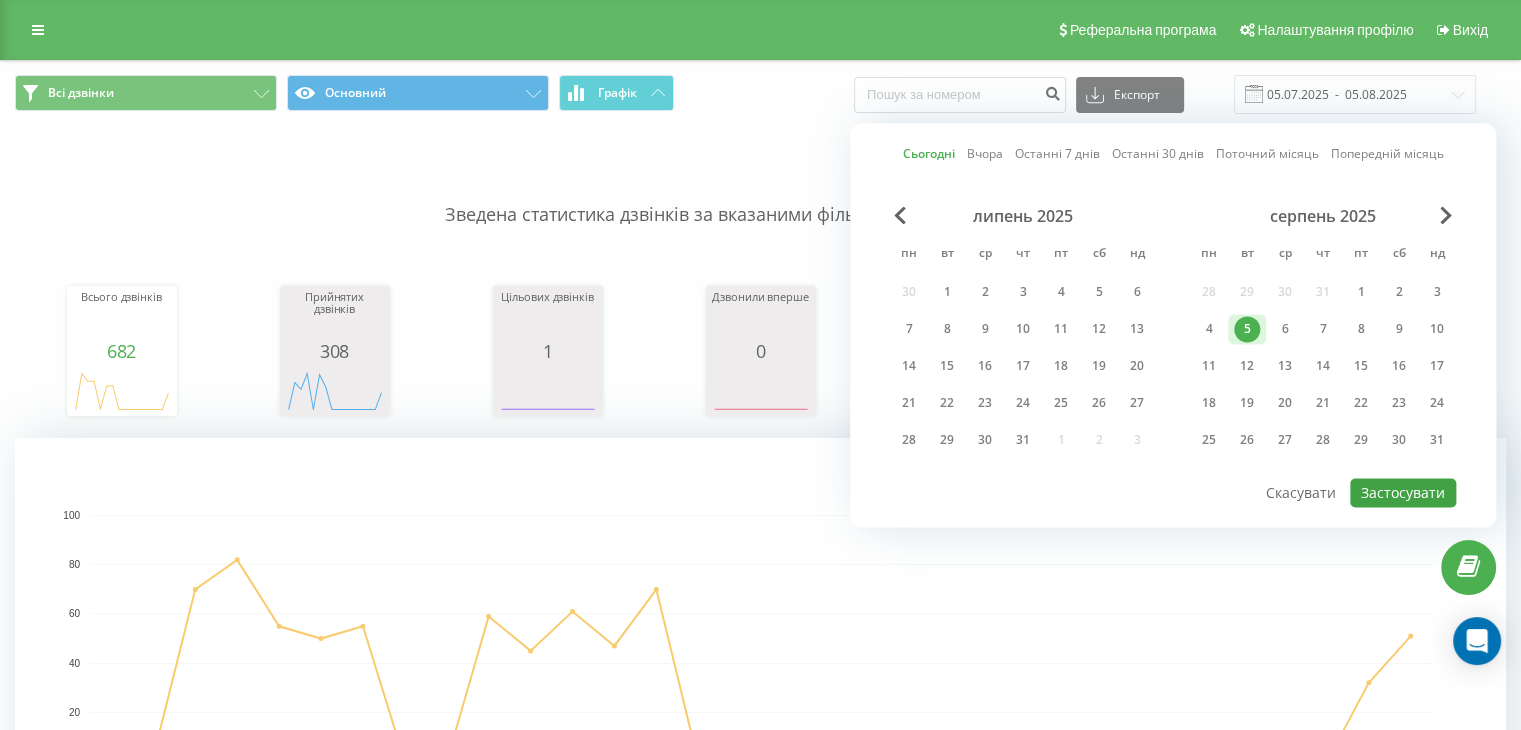 type on "05.08.2025  -  05.08.2025" 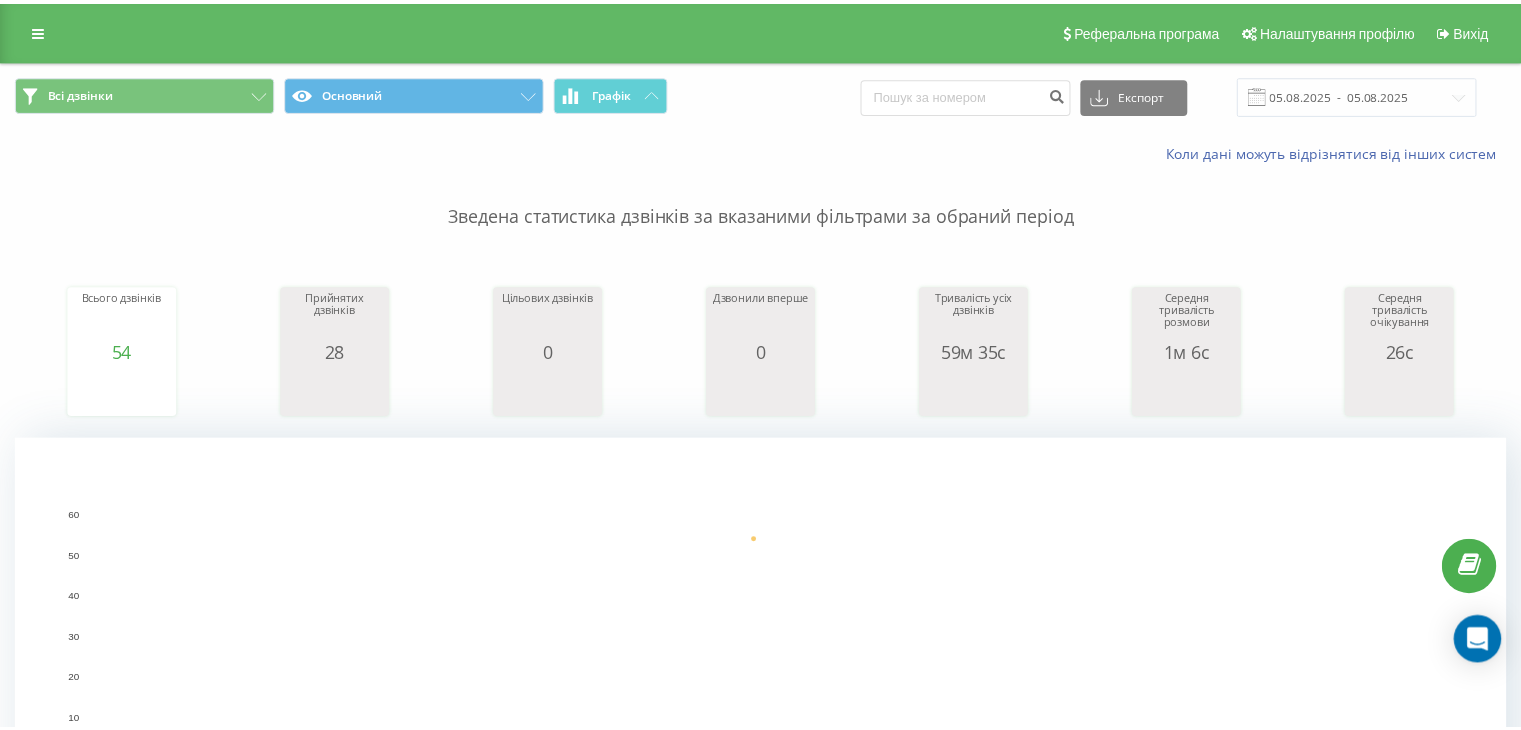 scroll, scrollTop: 0, scrollLeft: 0, axis: both 